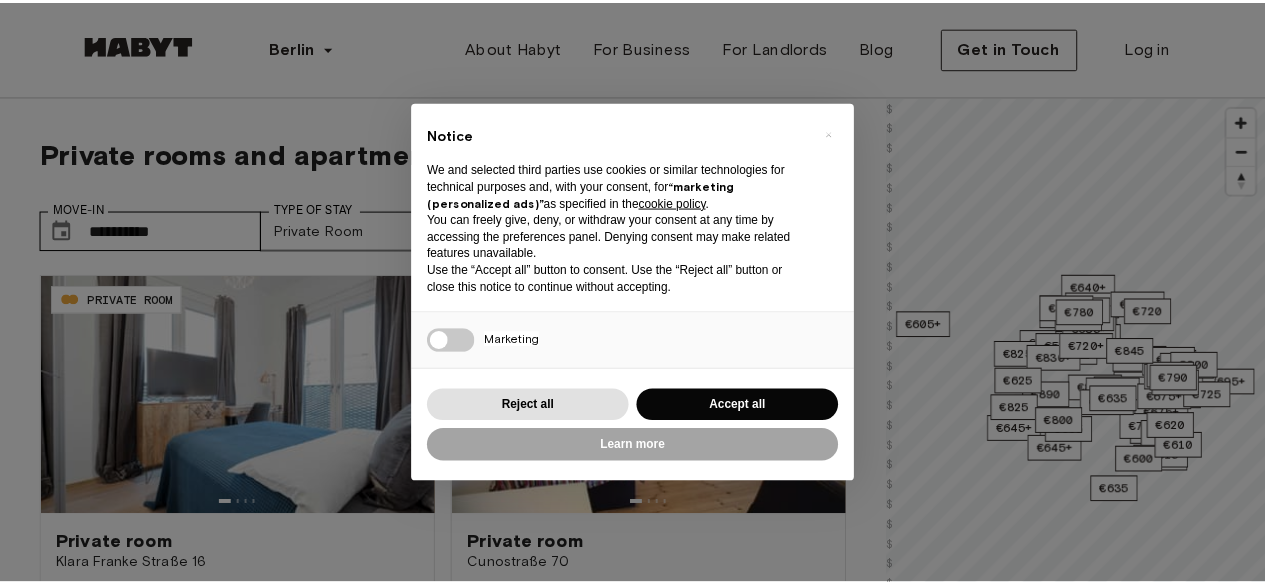 scroll, scrollTop: 0, scrollLeft: 0, axis: both 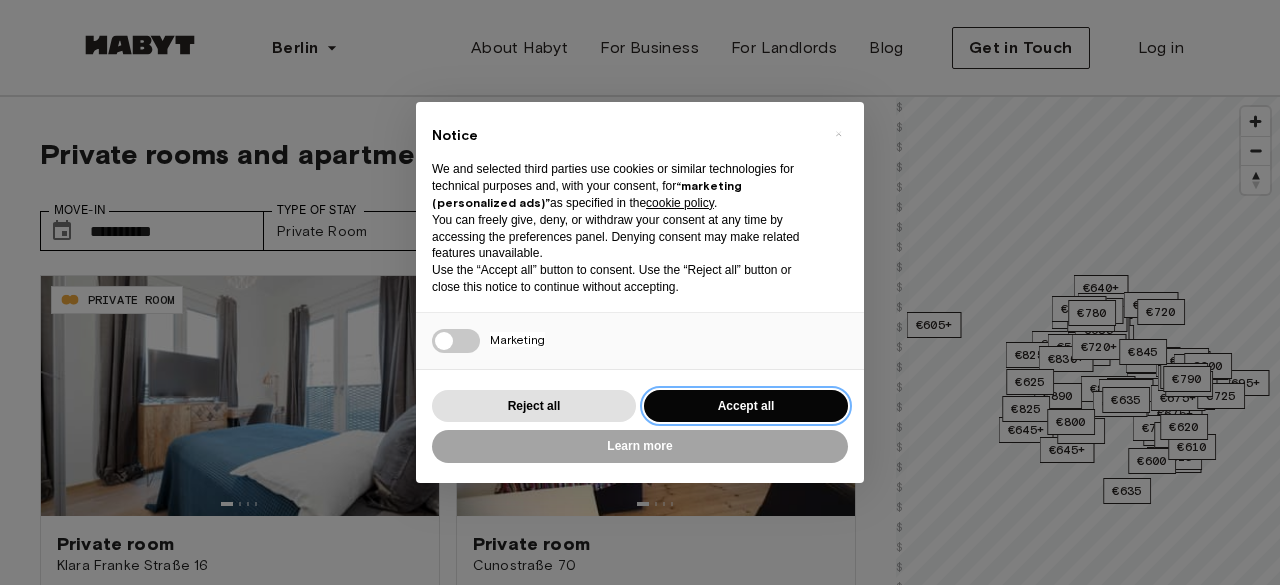 click on "Accept all" at bounding box center [746, 406] 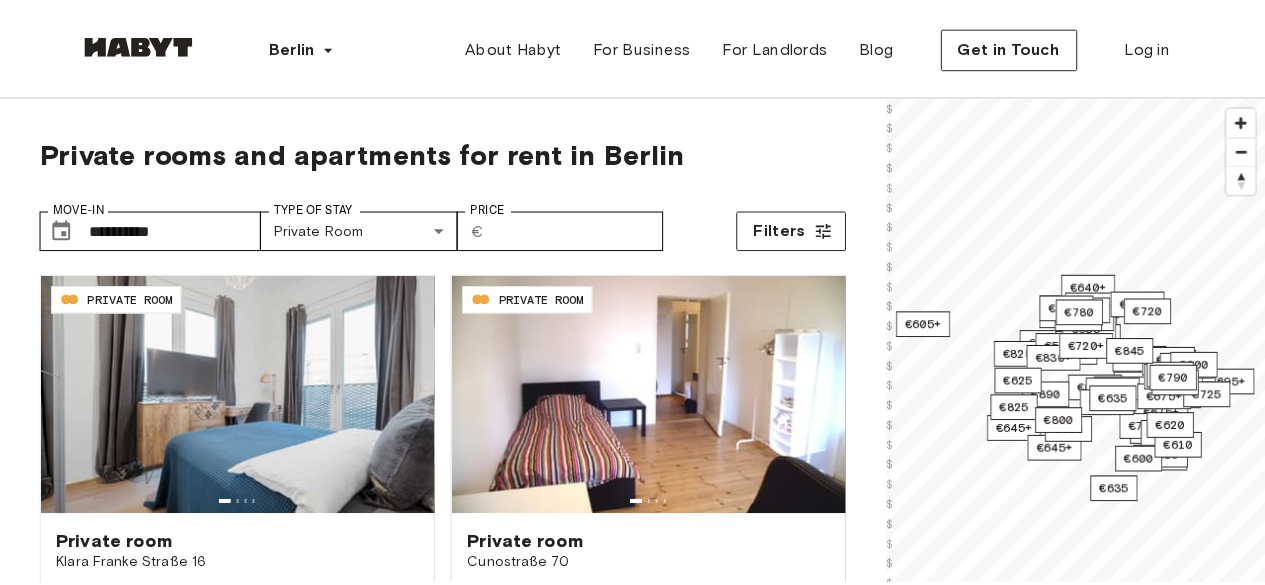 scroll, scrollTop: 0, scrollLeft: 0, axis: both 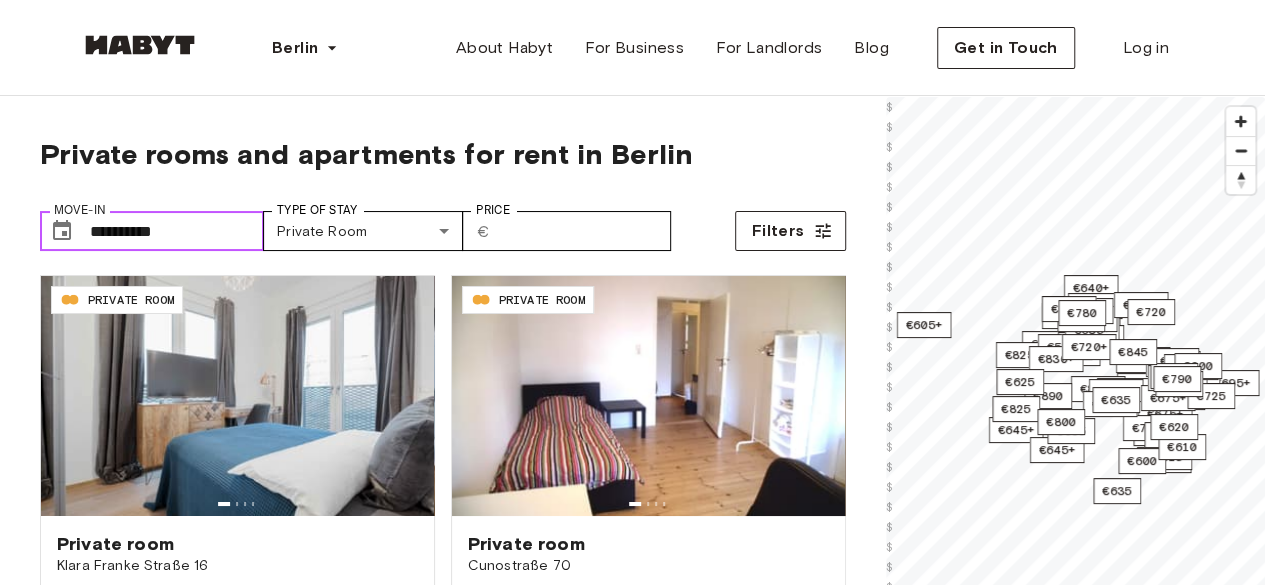 click on "**********" at bounding box center [177, 231] 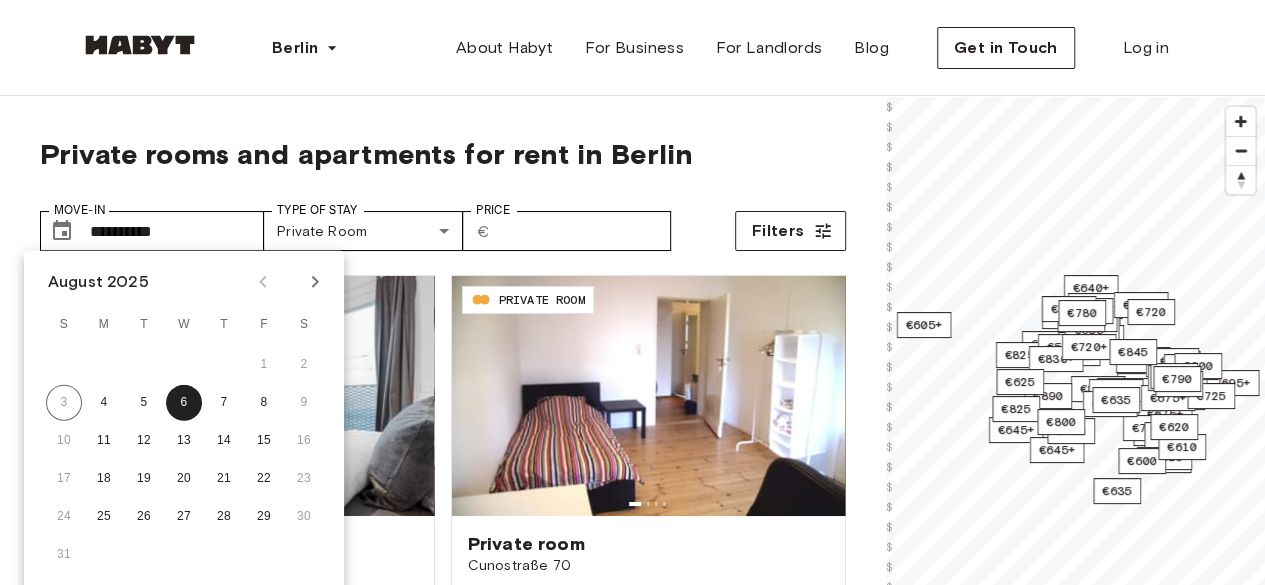 click 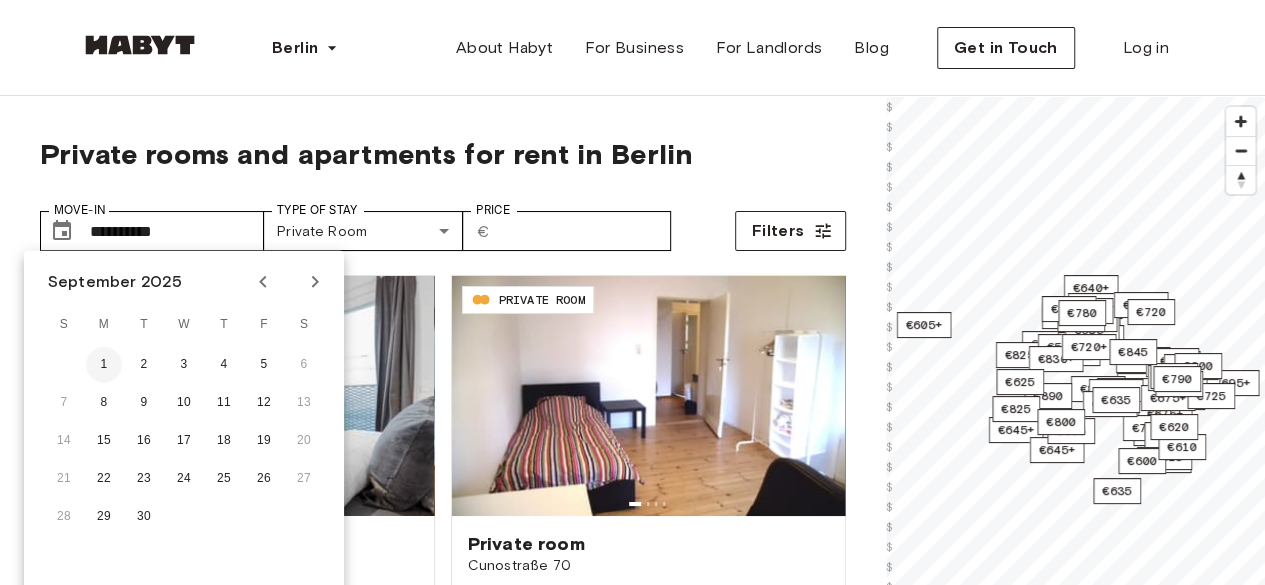 click on "1" at bounding box center (104, 365) 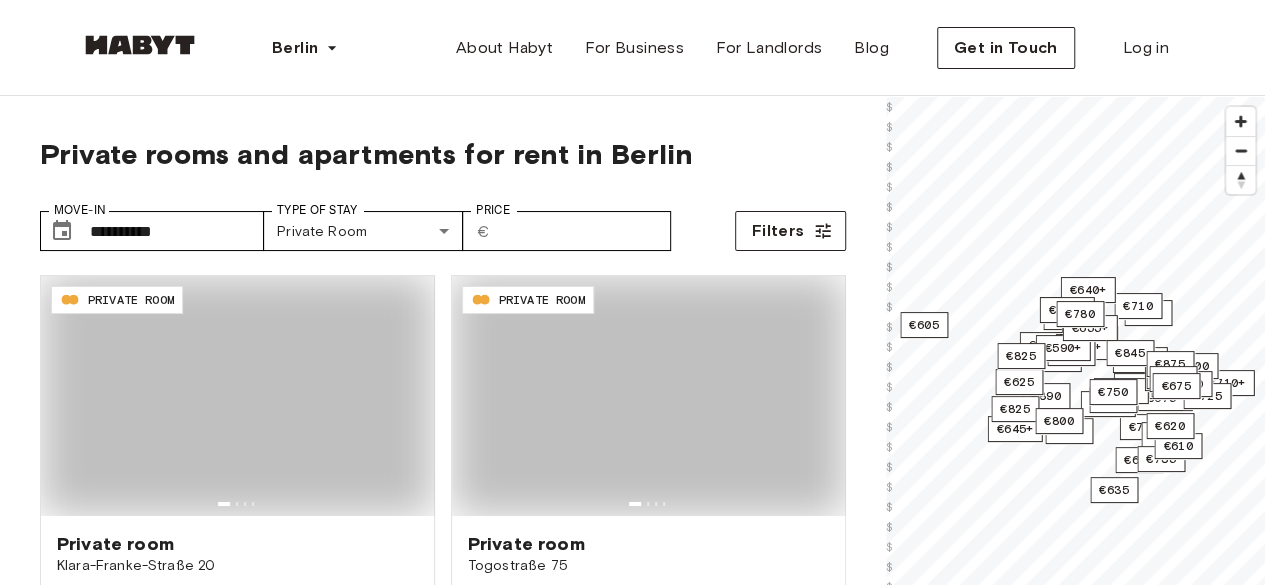 type on "**********" 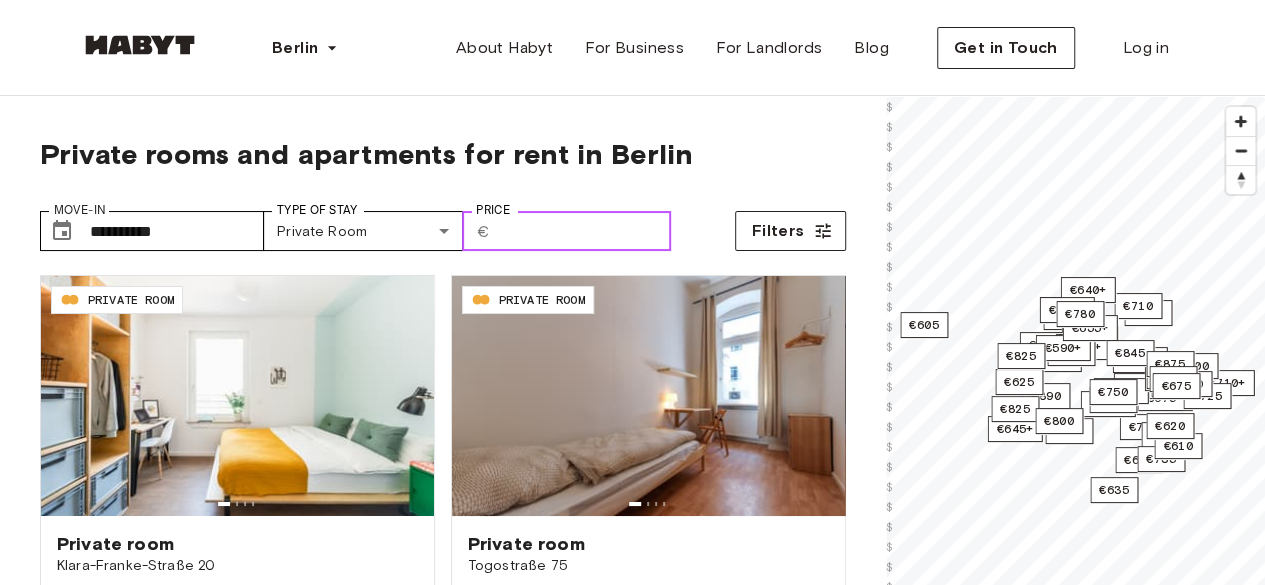 click on "Price" at bounding box center [584, 231] 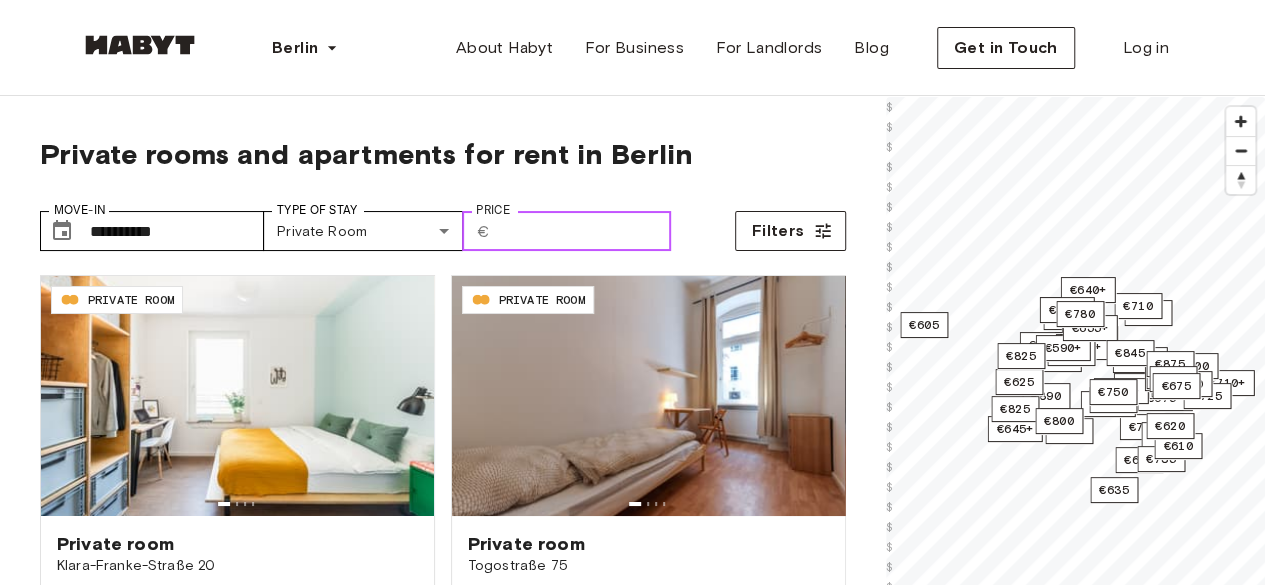 type on "***" 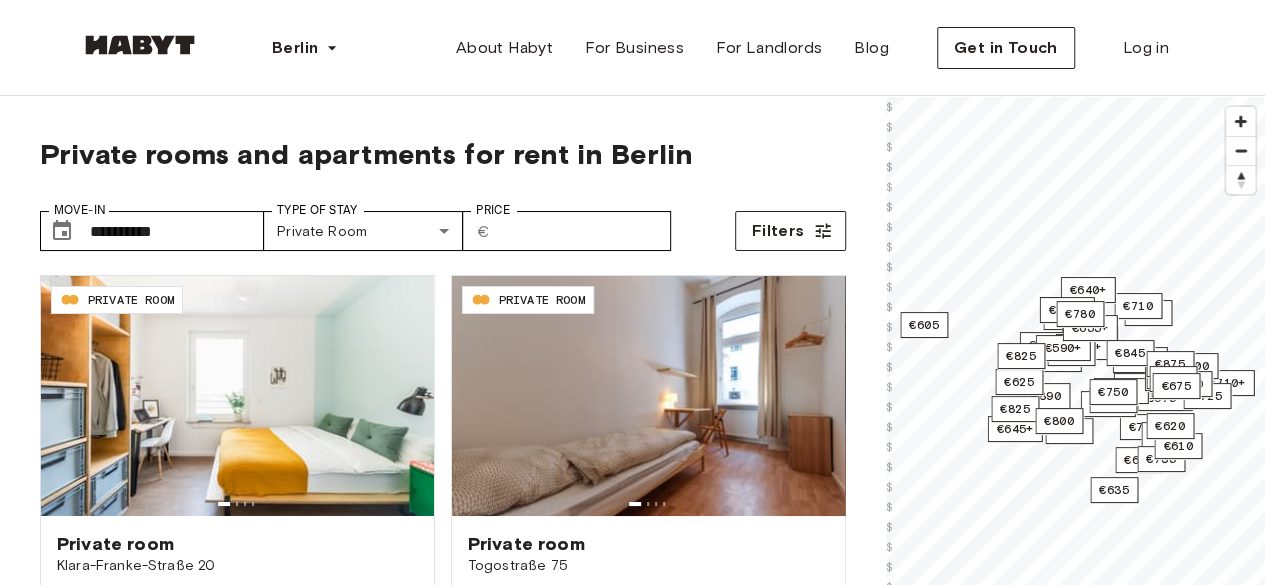 click on "**********" at bounding box center [443, 223] 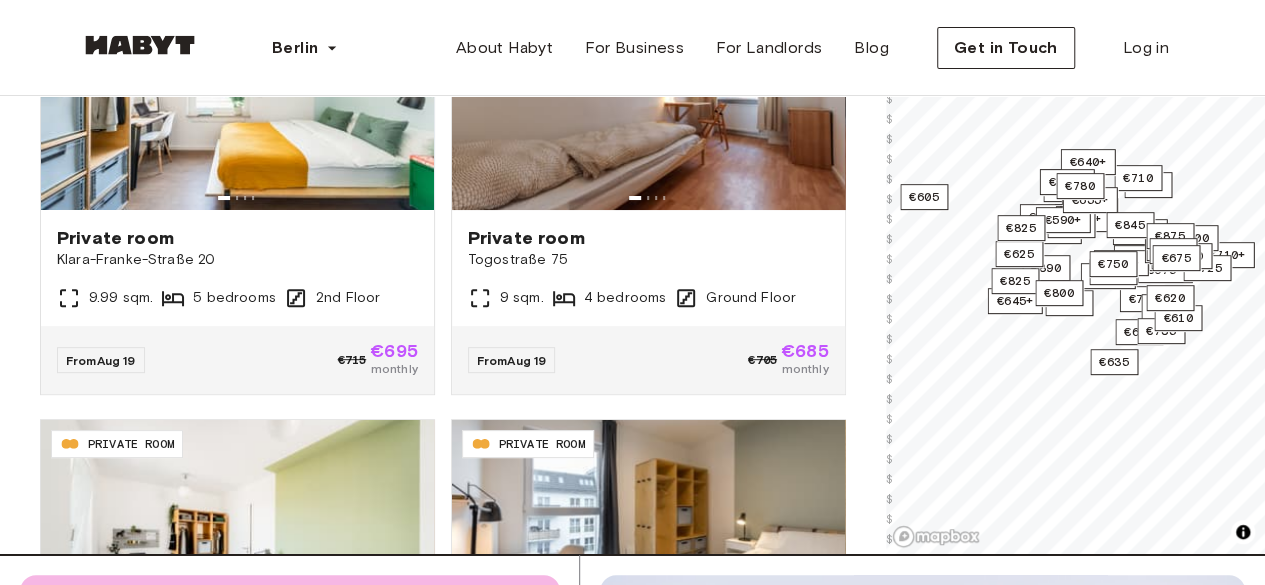 scroll, scrollTop: 0, scrollLeft: 0, axis: both 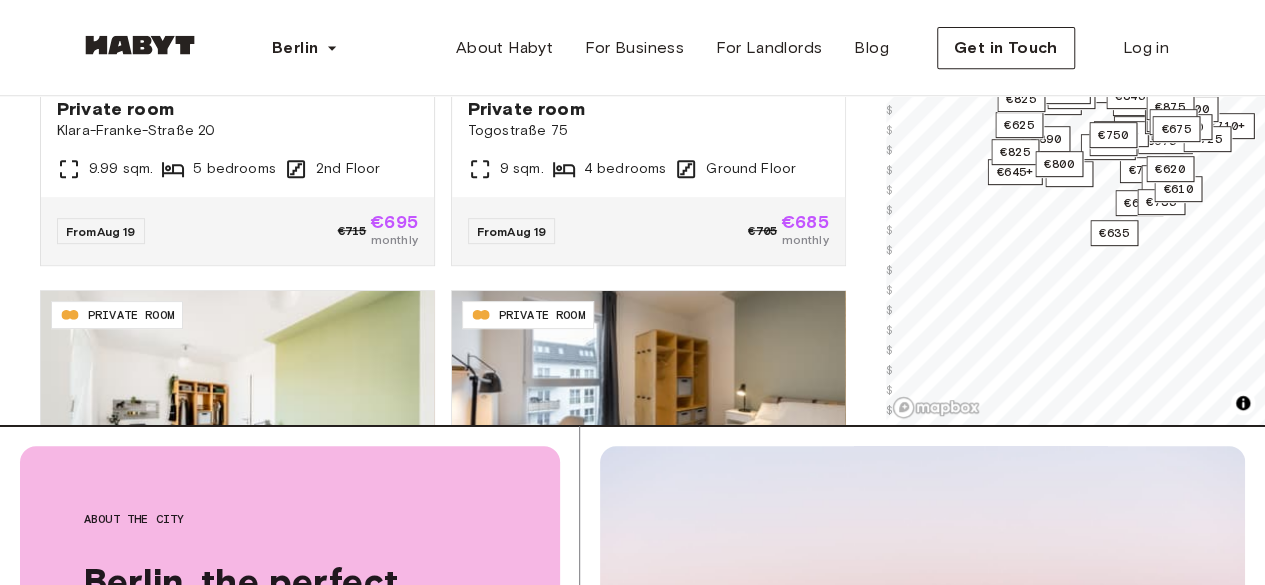 click on "**********" at bounding box center (443, 43) 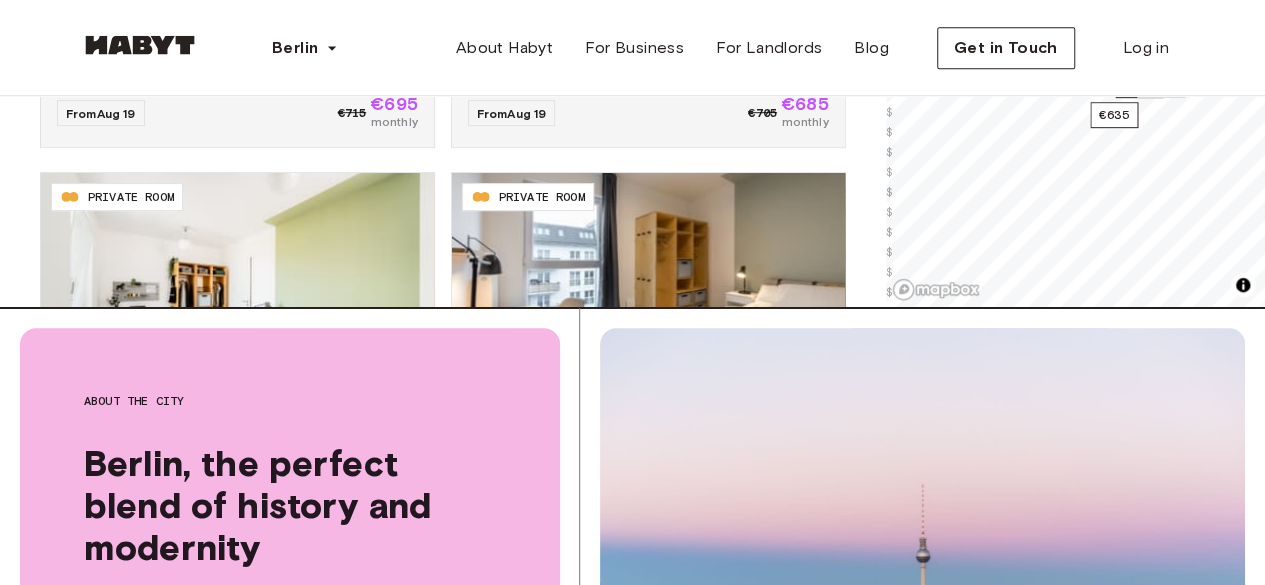 scroll, scrollTop: 555, scrollLeft: 0, axis: vertical 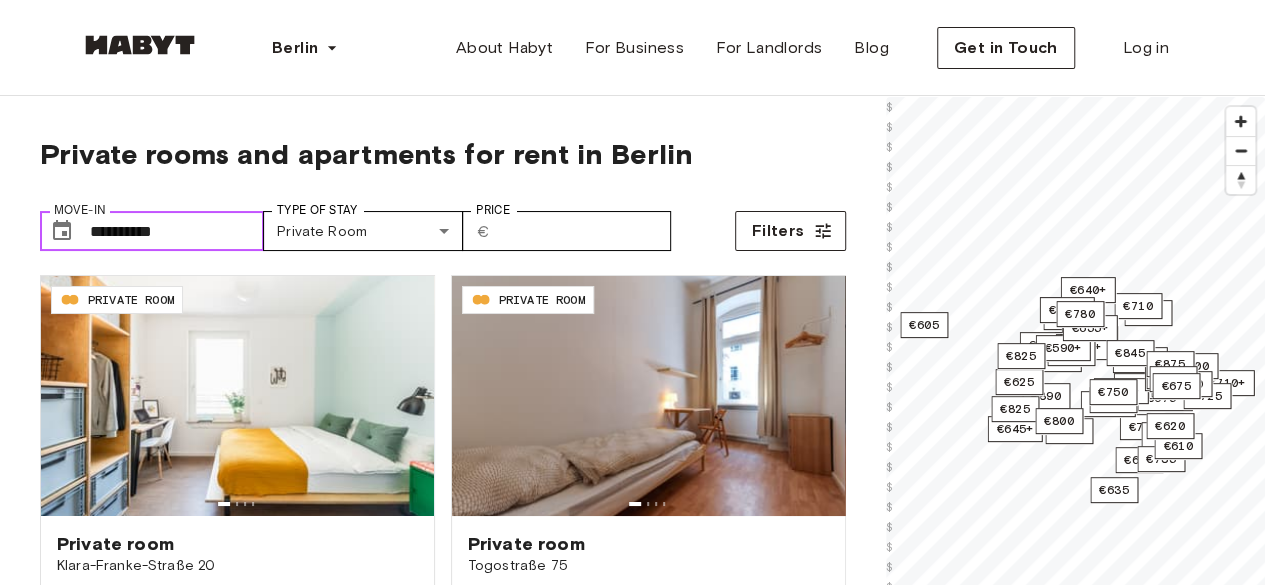click on "**********" at bounding box center (177, 231) 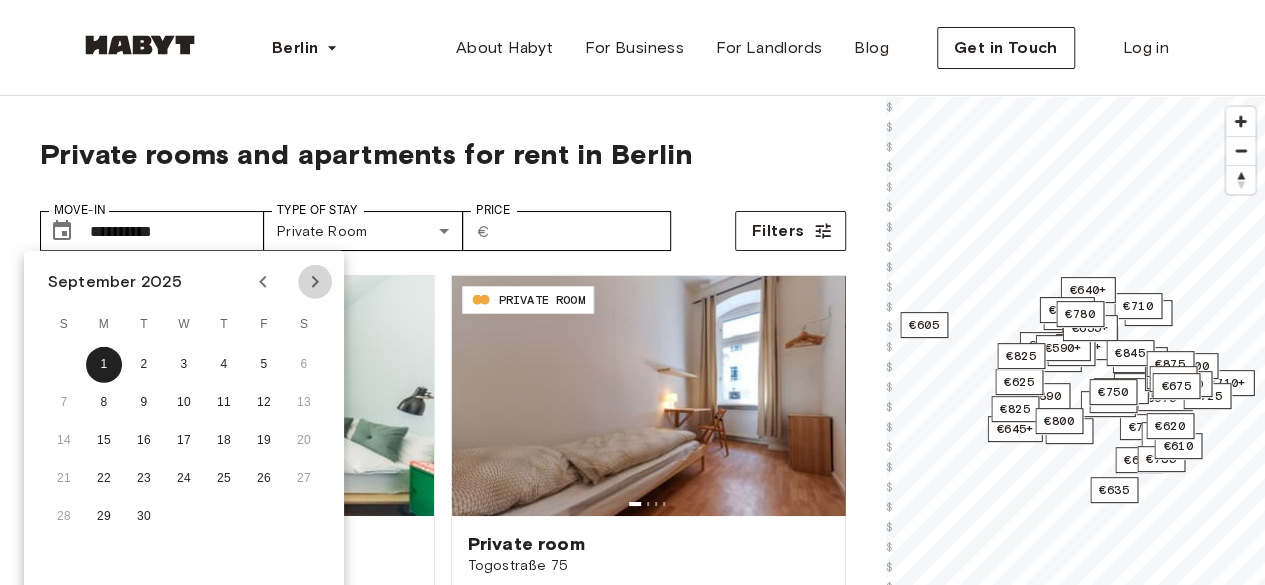 click 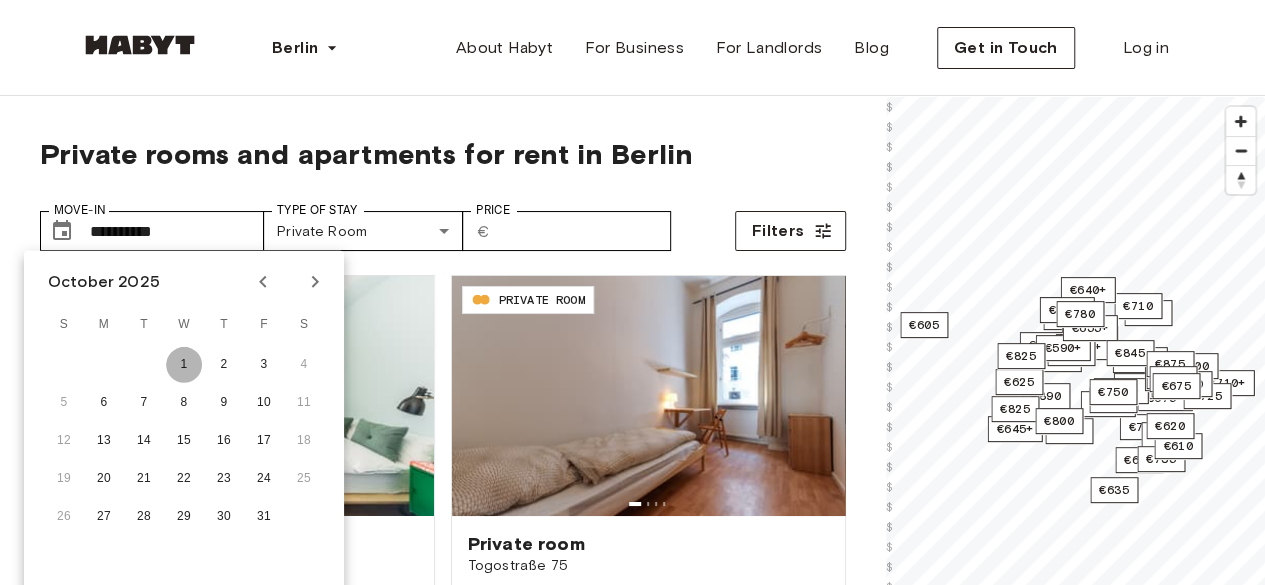 click on "1" at bounding box center [184, 365] 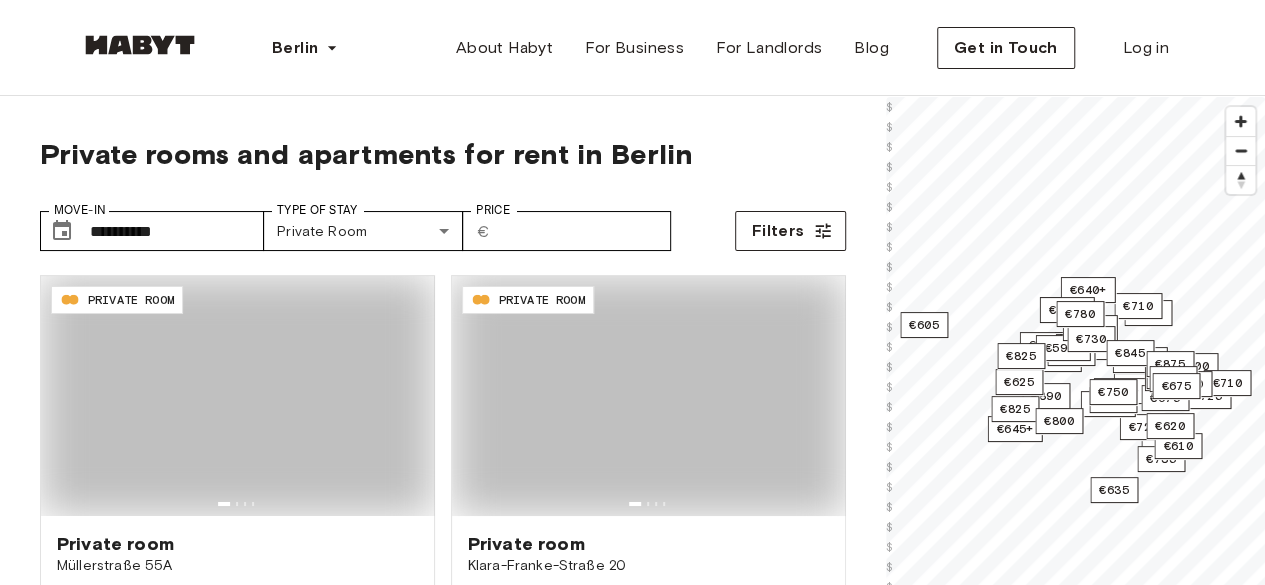 type on "**********" 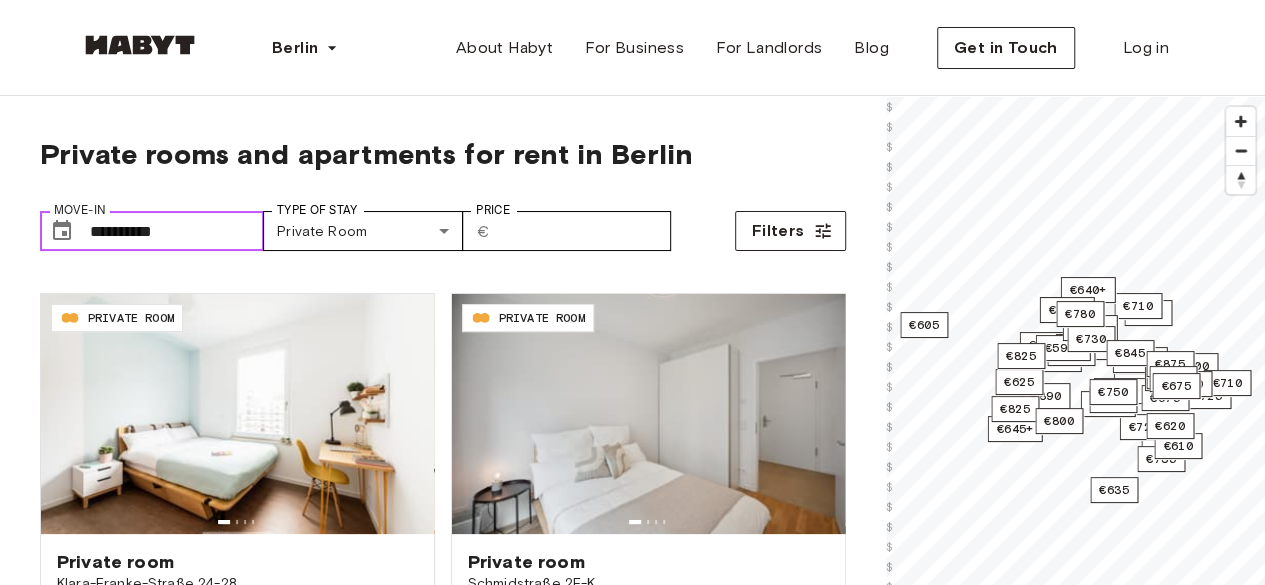 scroll, scrollTop: 0, scrollLeft: 0, axis: both 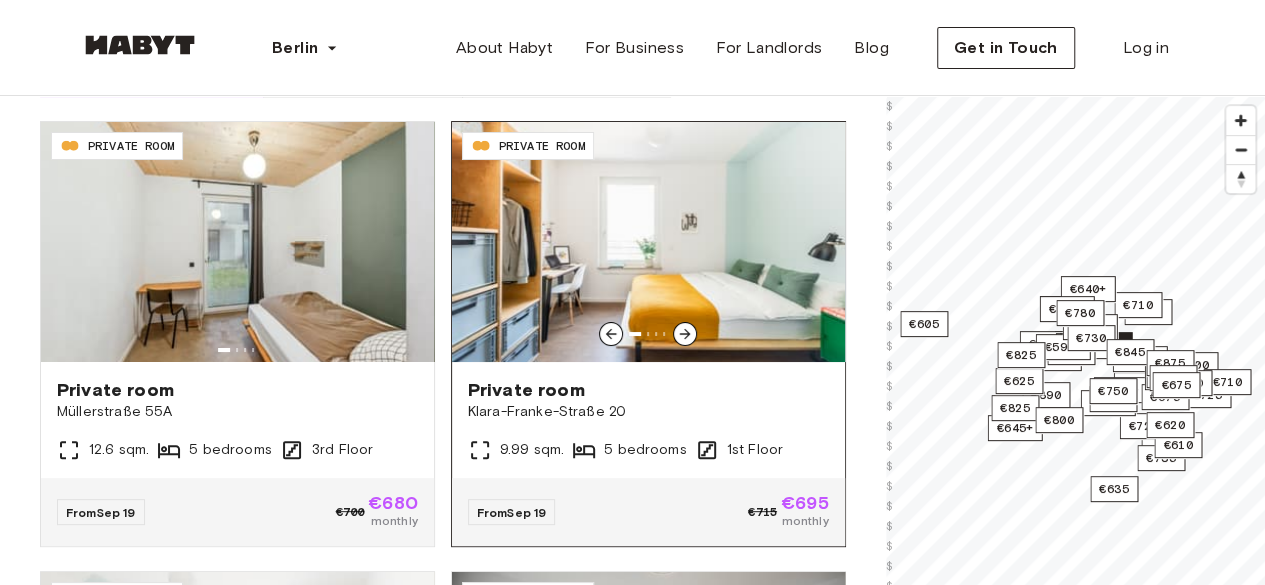 click at bounding box center (648, 242) 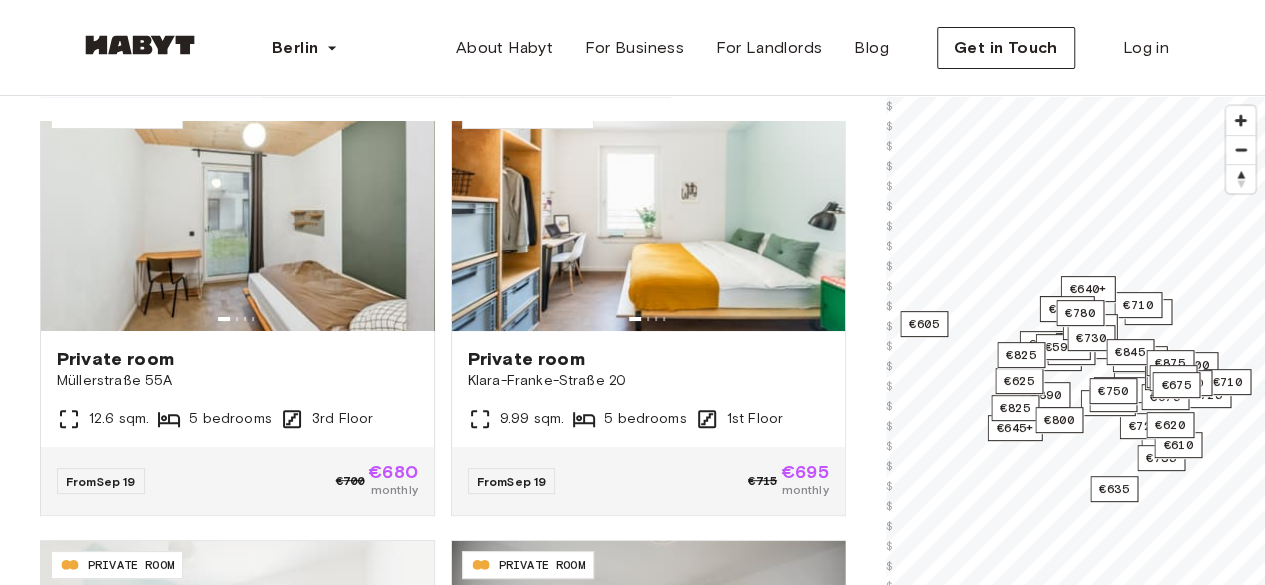 scroll, scrollTop: 42, scrollLeft: 0, axis: vertical 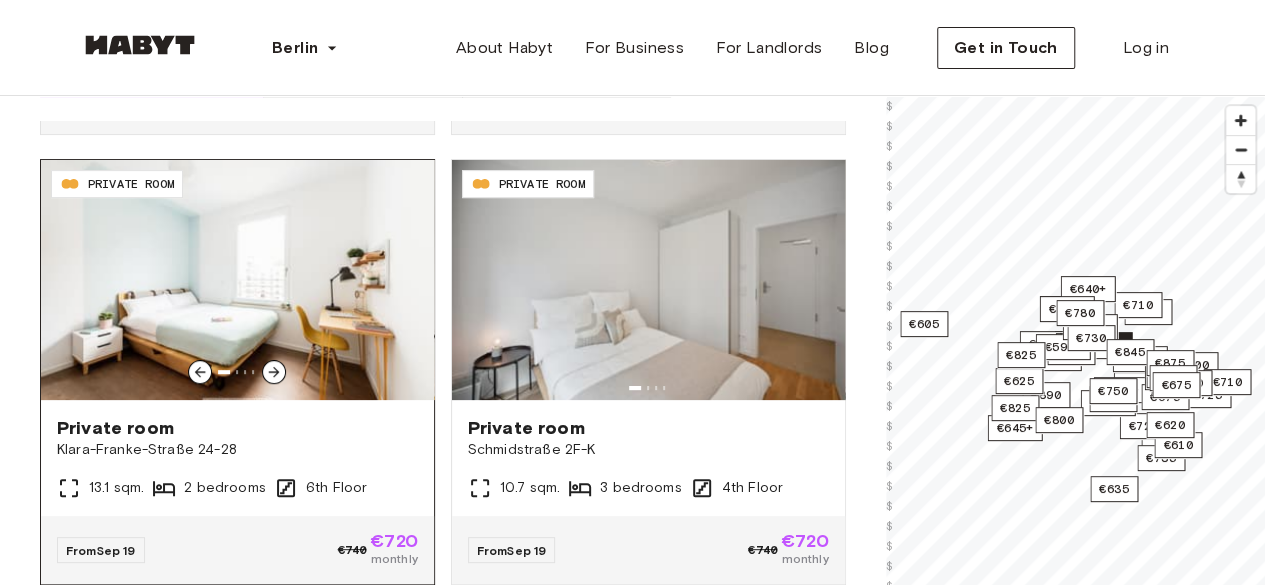 click at bounding box center [237, 280] 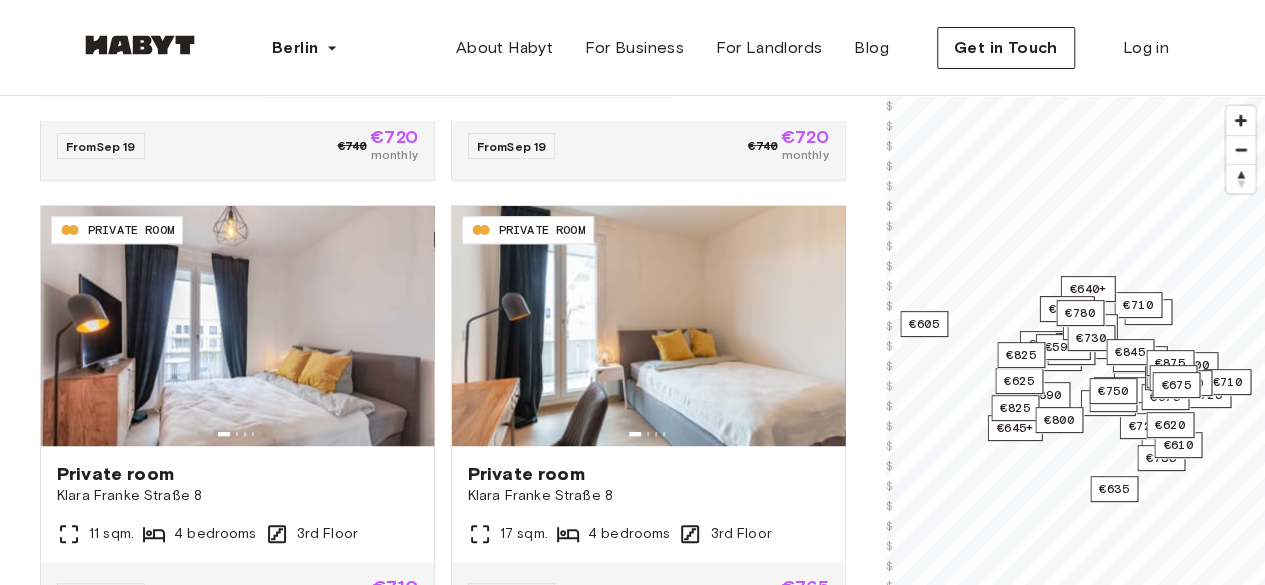 scroll, scrollTop: 821, scrollLeft: 0, axis: vertical 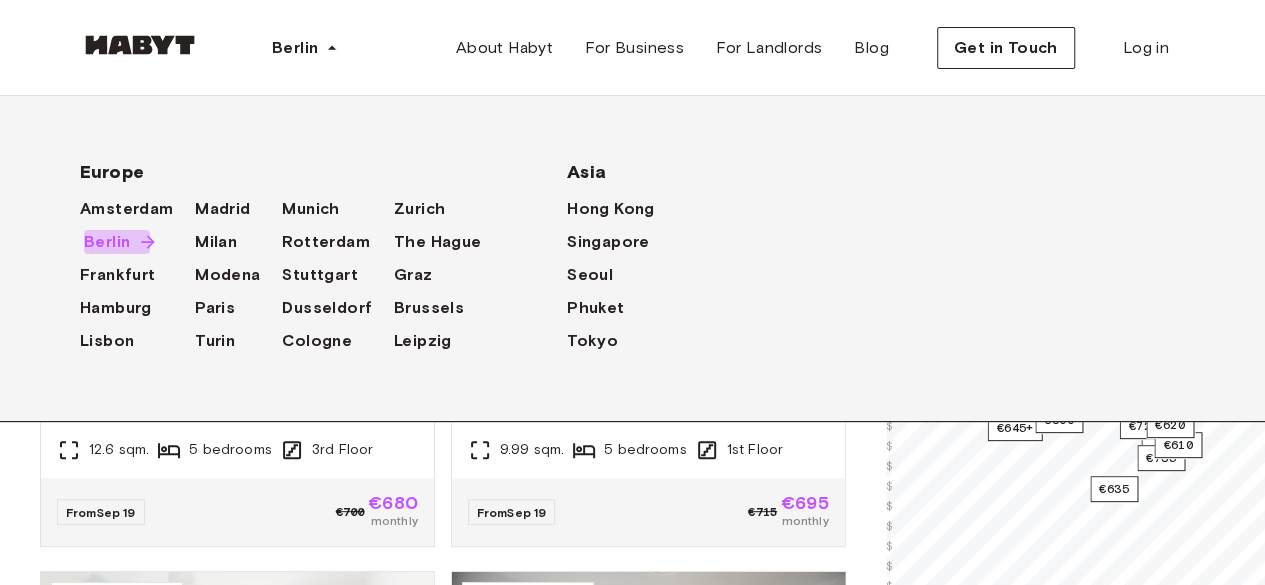 click on "Berlin" at bounding box center (107, 242) 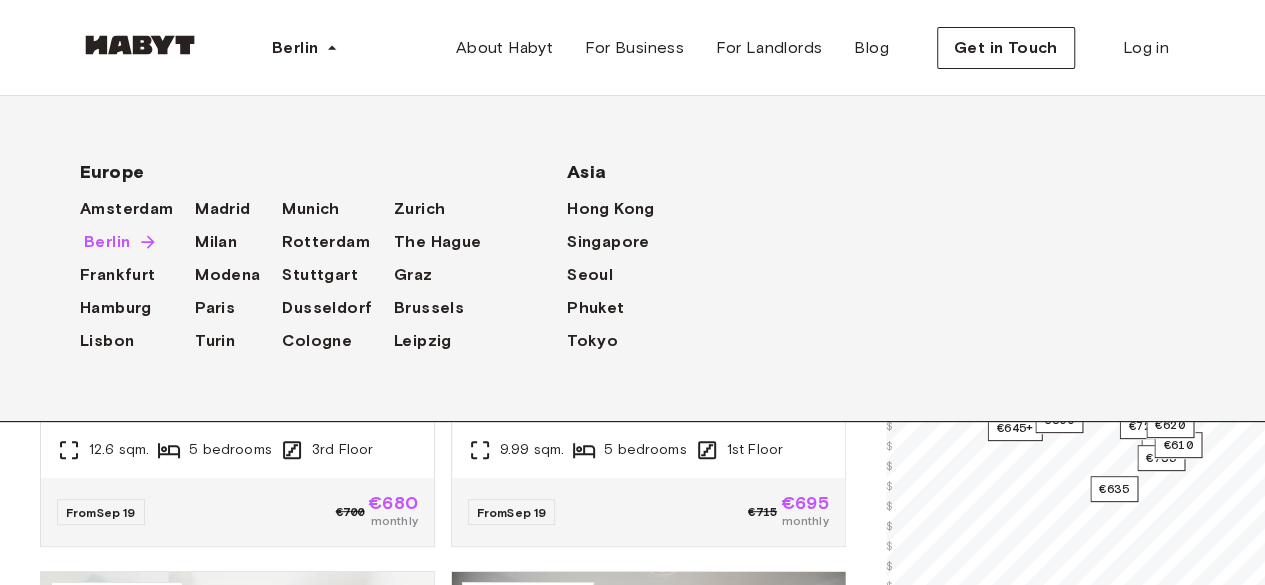 scroll, scrollTop: 0, scrollLeft: 0, axis: both 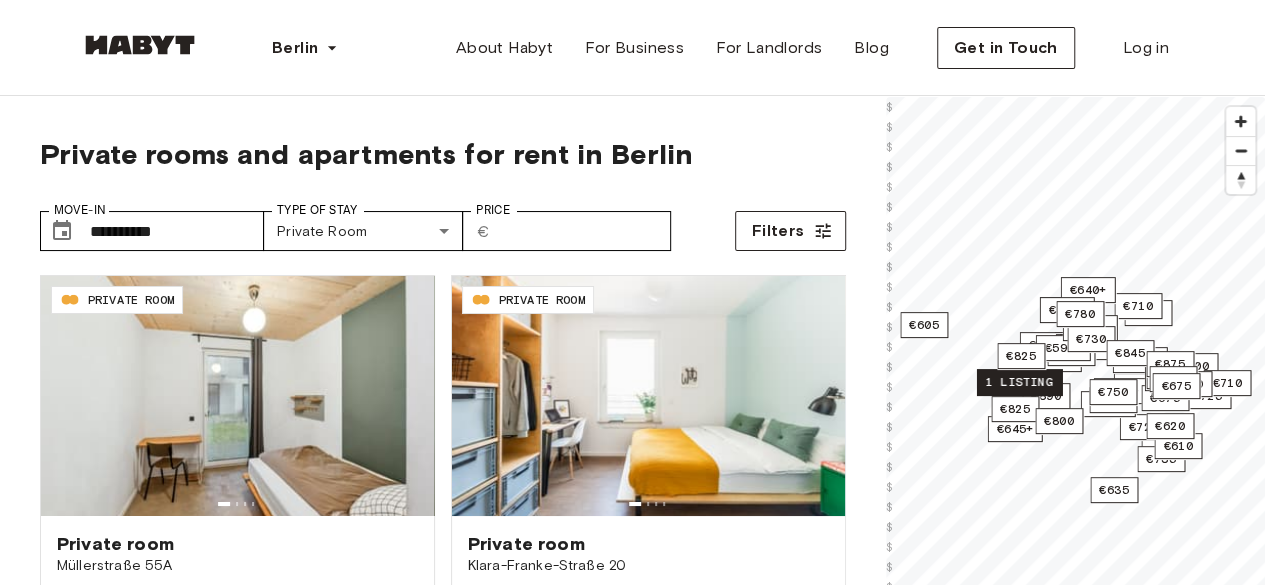 click on "1 listing" at bounding box center [1018, 382] 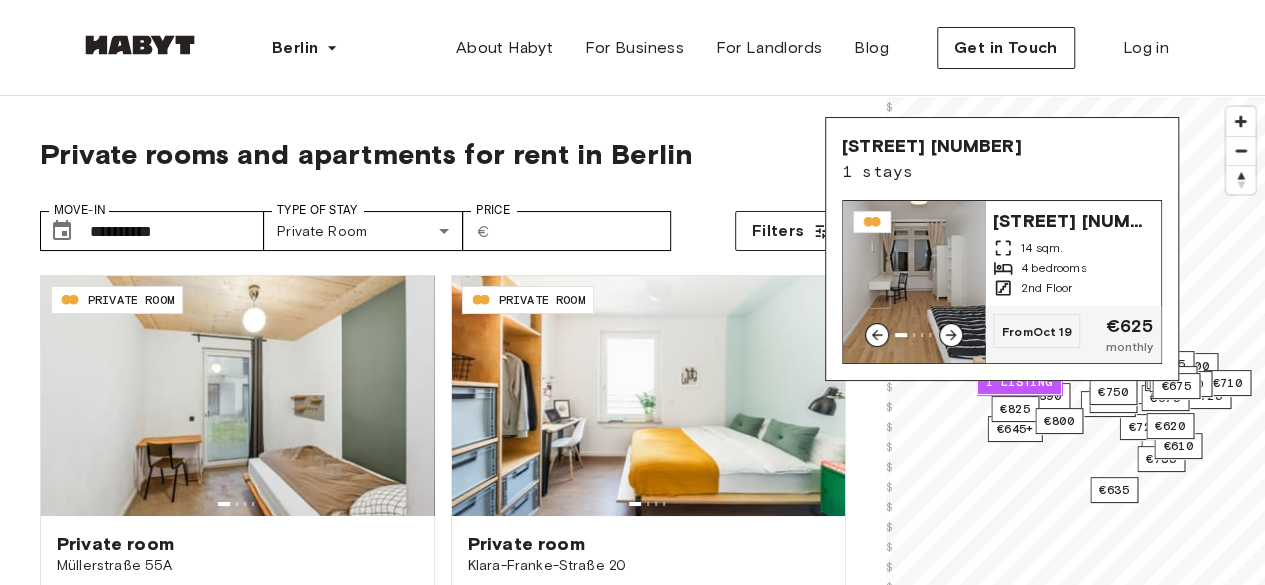 click on "Bismarckstraße 72" at bounding box center (1073, 219) 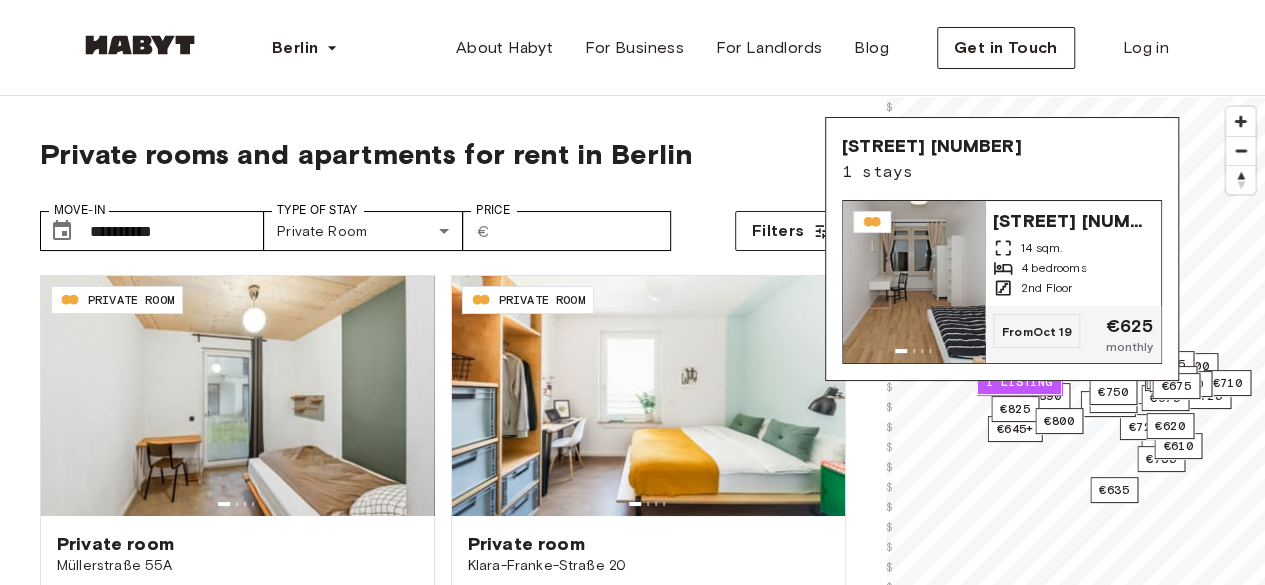 scroll, scrollTop: 154, scrollLeft: 0, axis: vertical 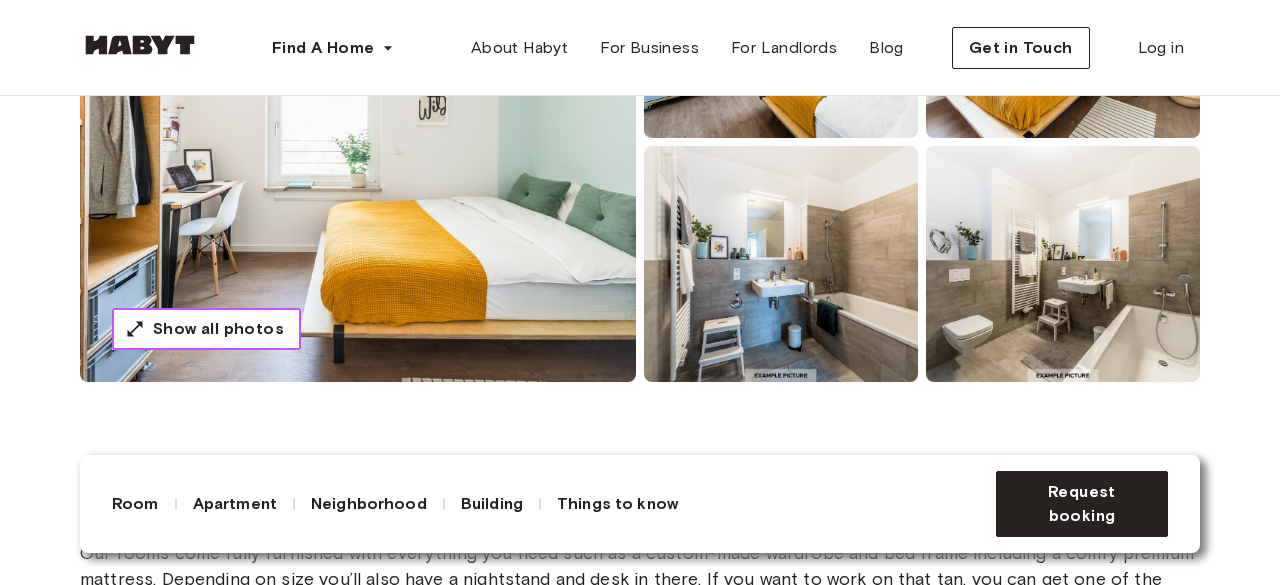 click on "Show all photos" at bounding box center (218, 329) 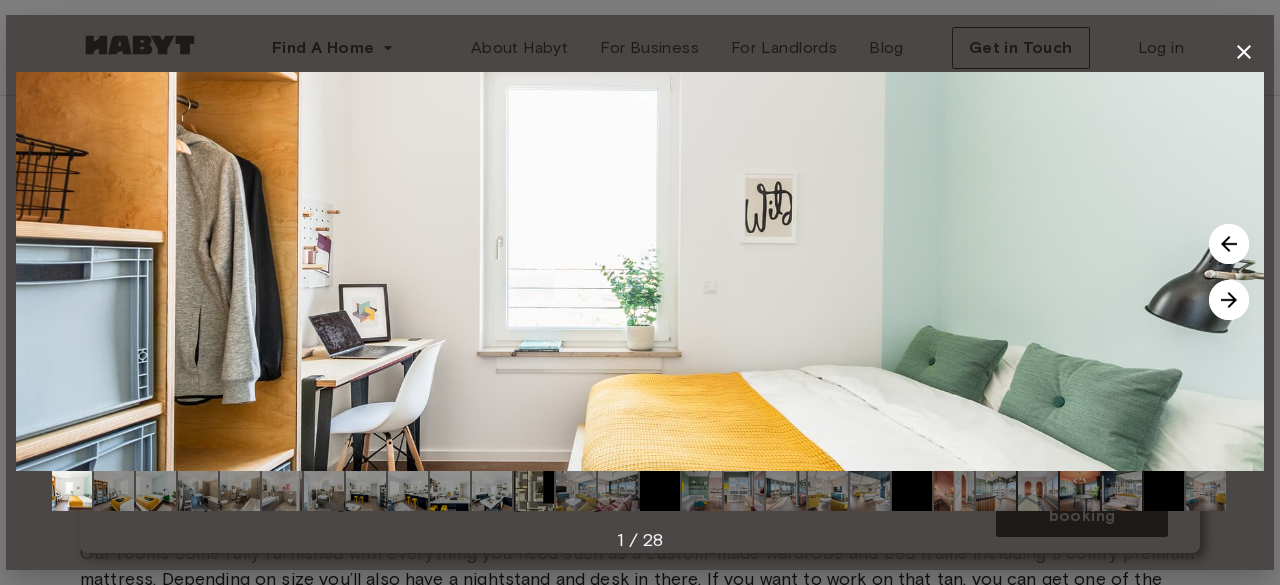 click at bounding box center (1229, 300) 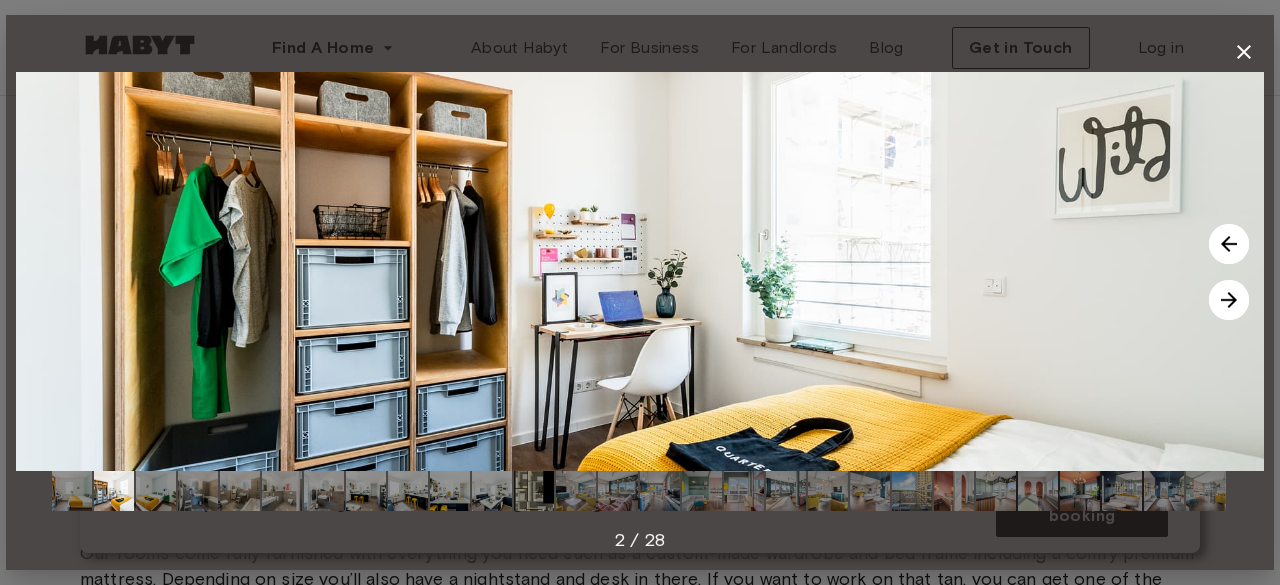 click at bounding box center (1229, 300) 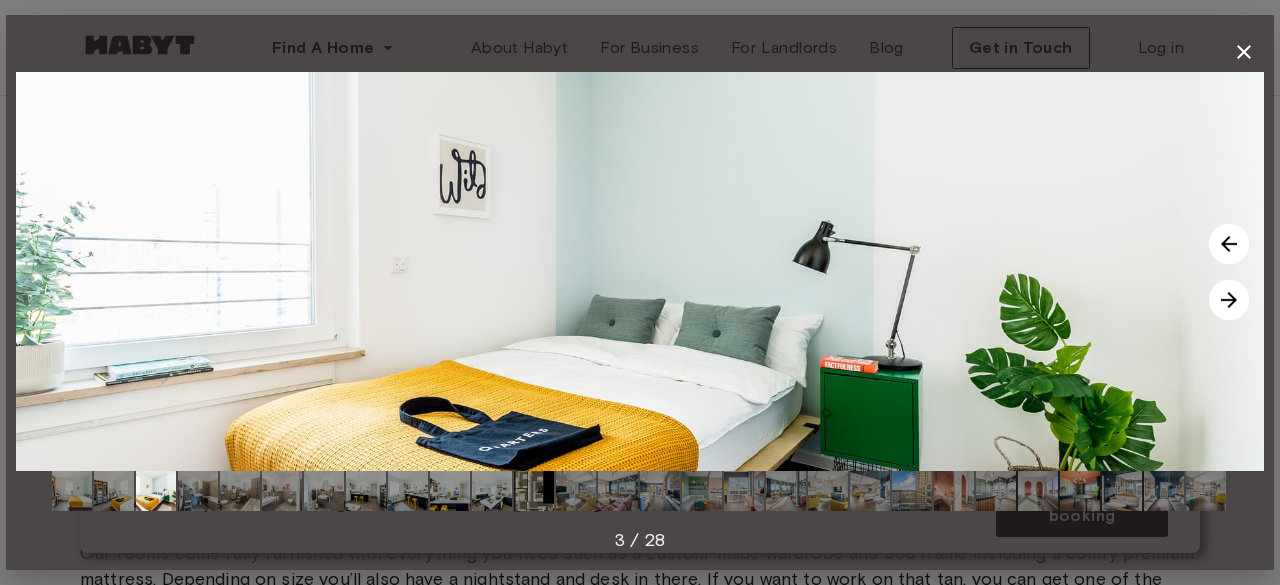 click at bounding box center (1229, 300) 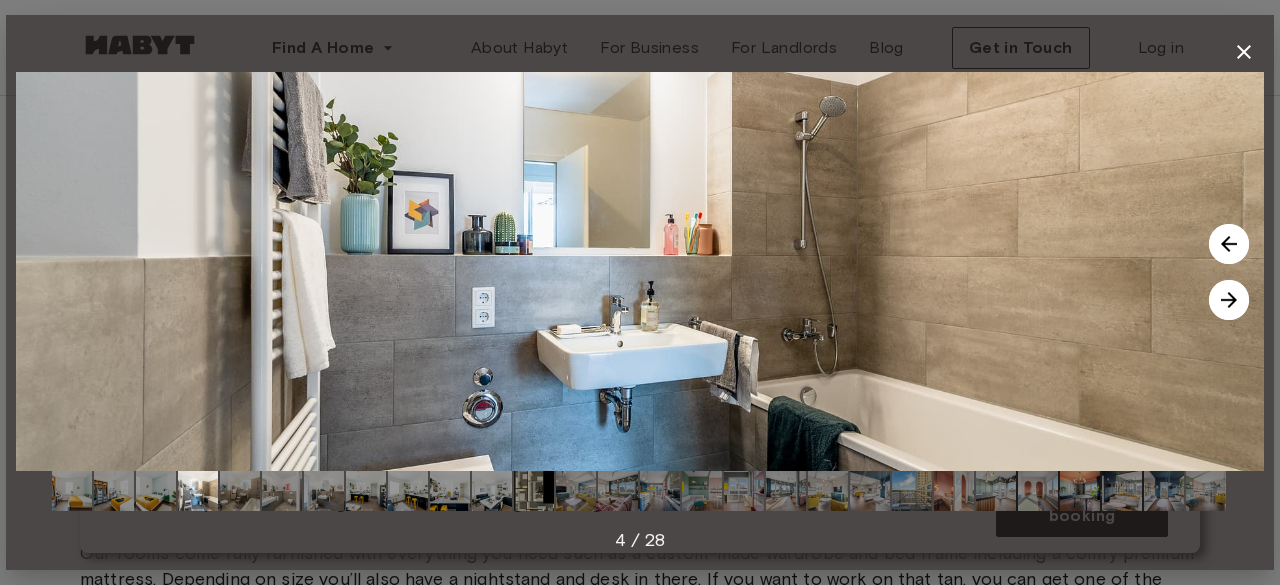click at bounding box center [1229, 300] 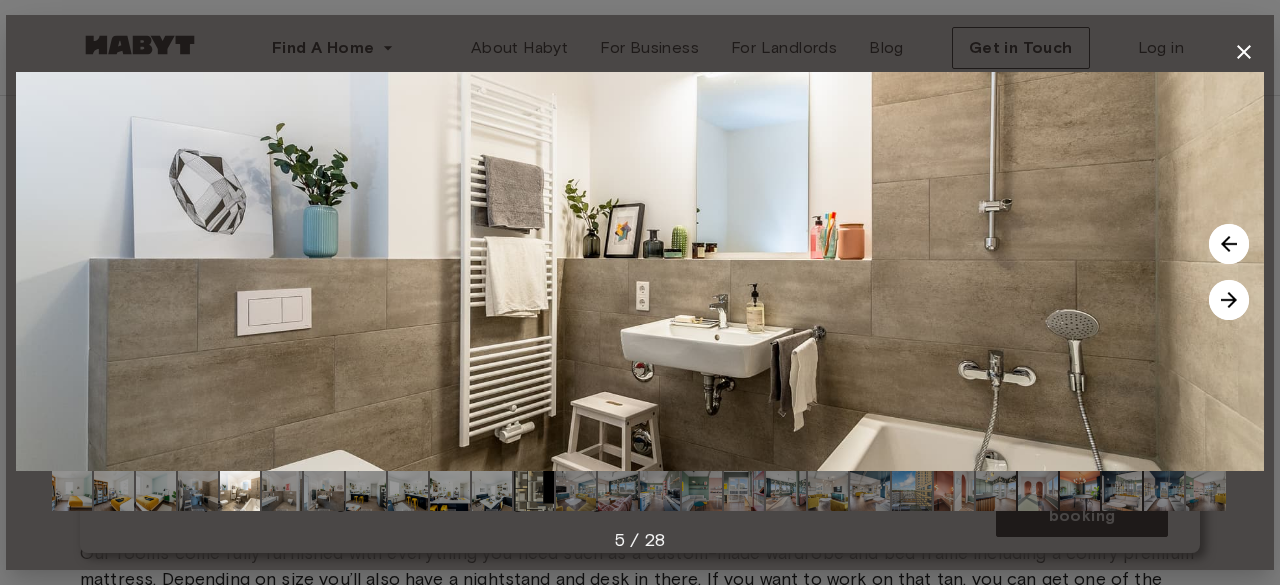 click at bounding box center [1229, 300] 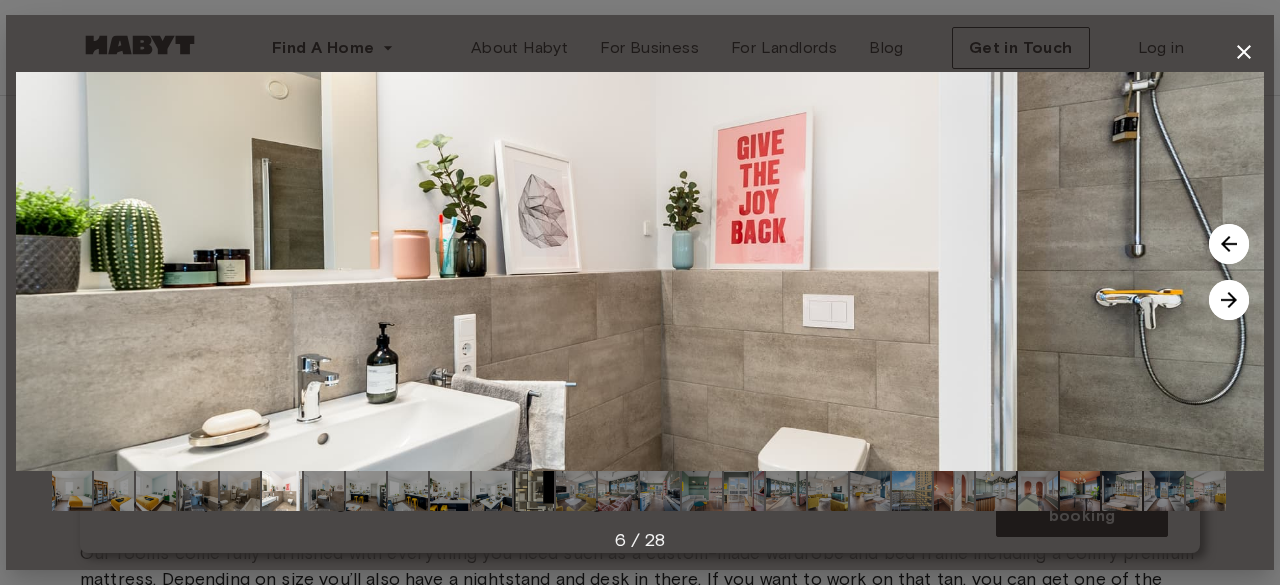 click at bounding box center (1229, 300) 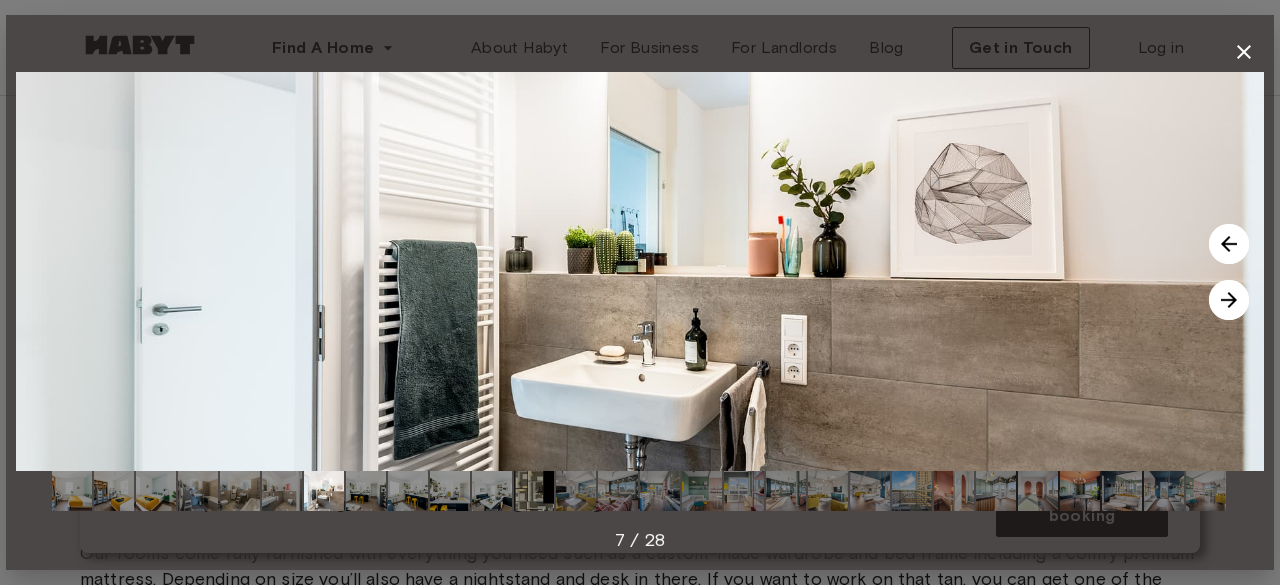click at bounding box center (1229, 300) 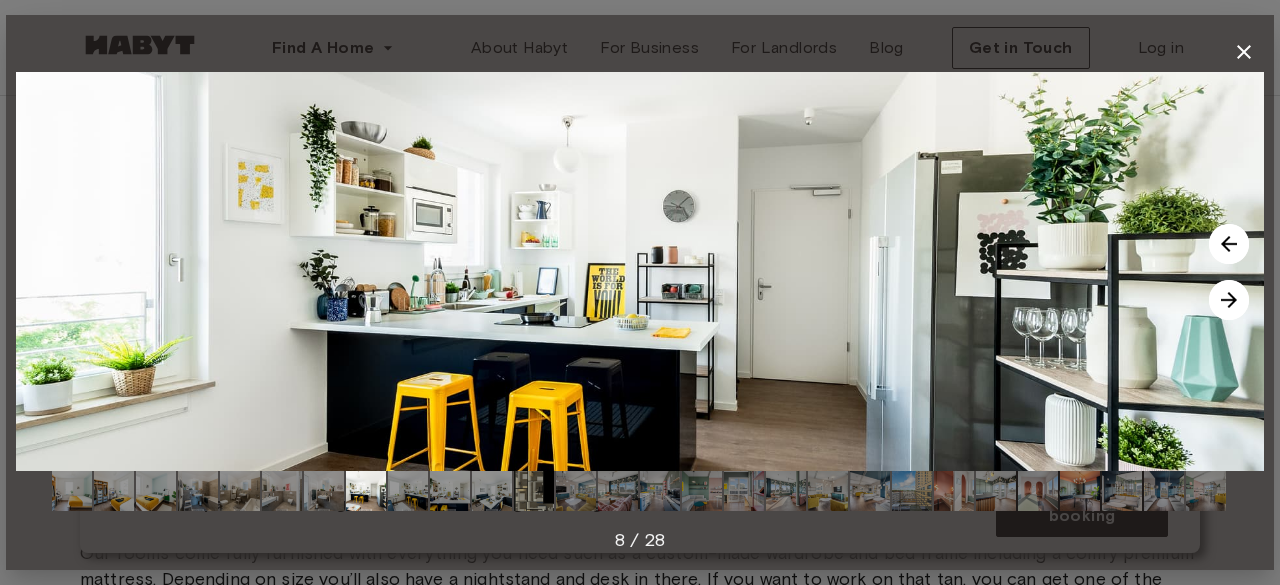 click at bounding box center [1229, 300] 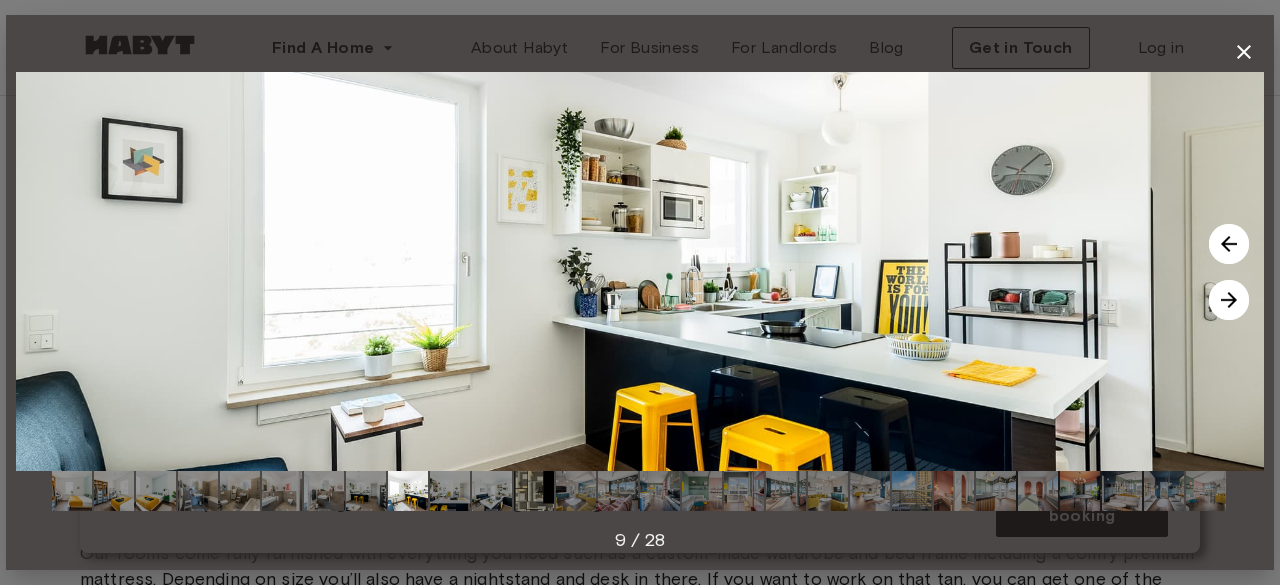 click at bounding box center (1229, 300) 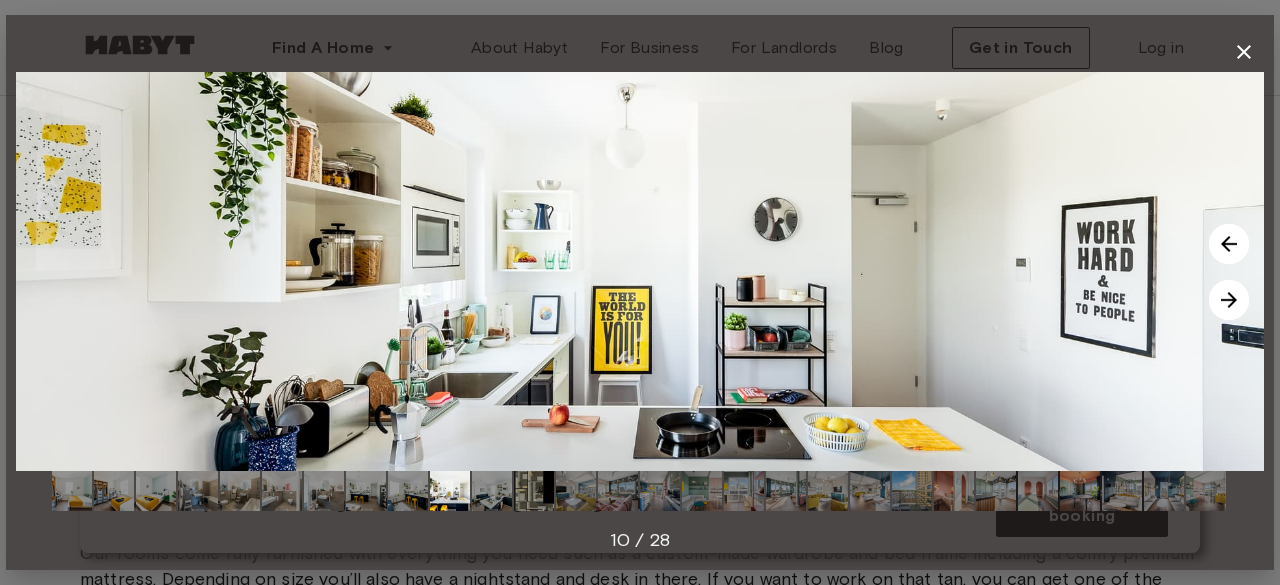 click at bounding box center (1229, 300) 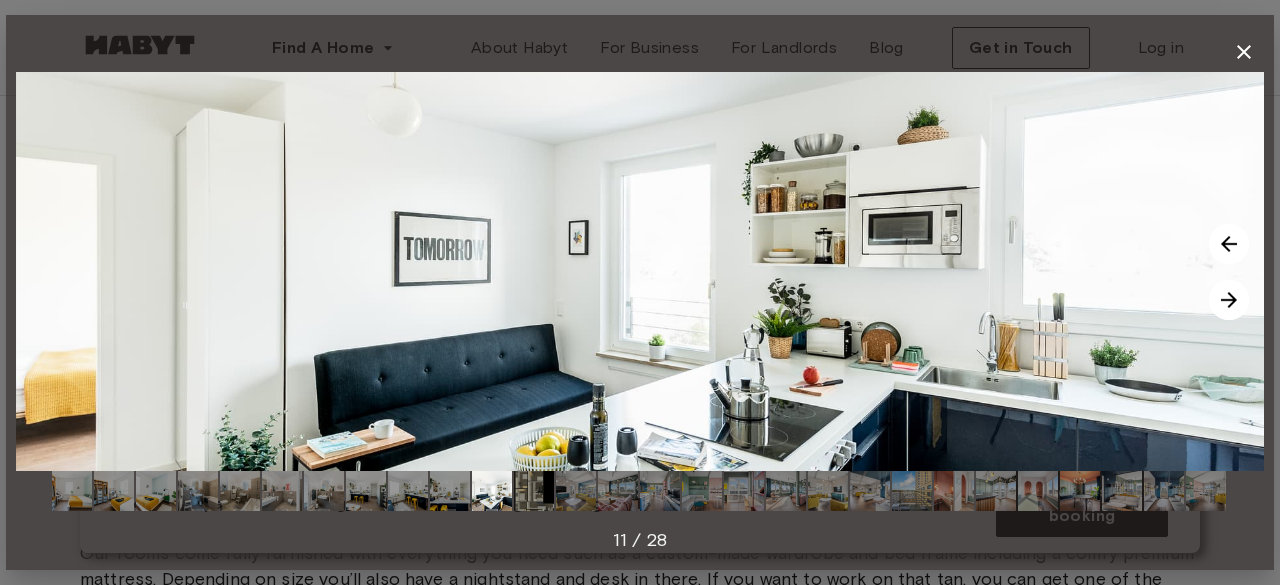 click at bounding box center [1229, 300] 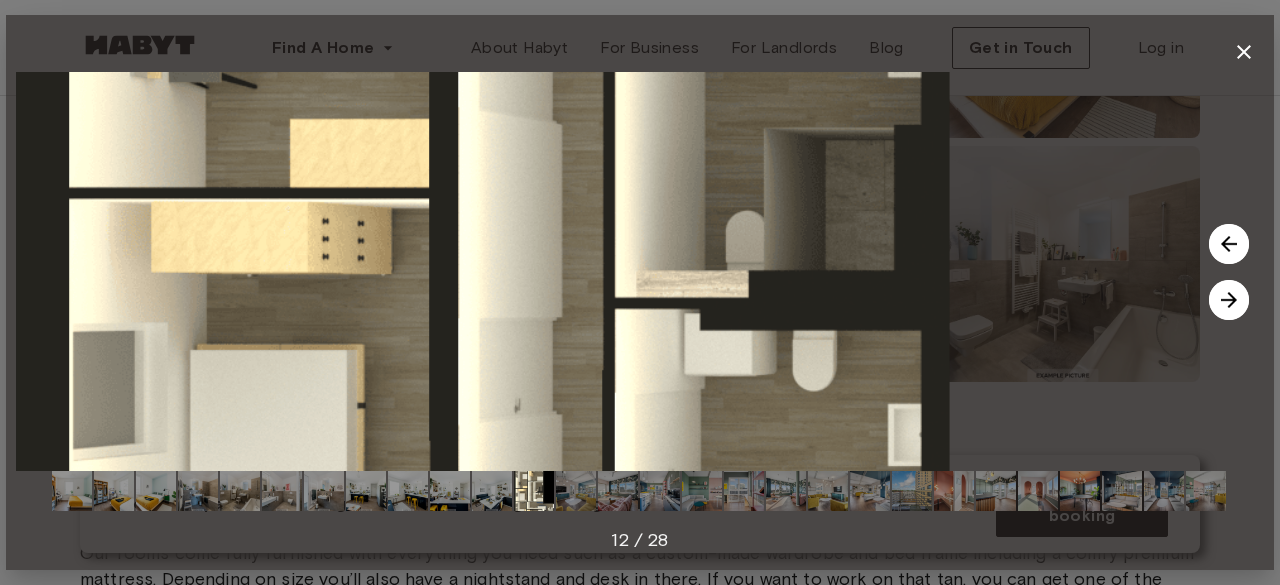 click at bounding box center [1229, 300] 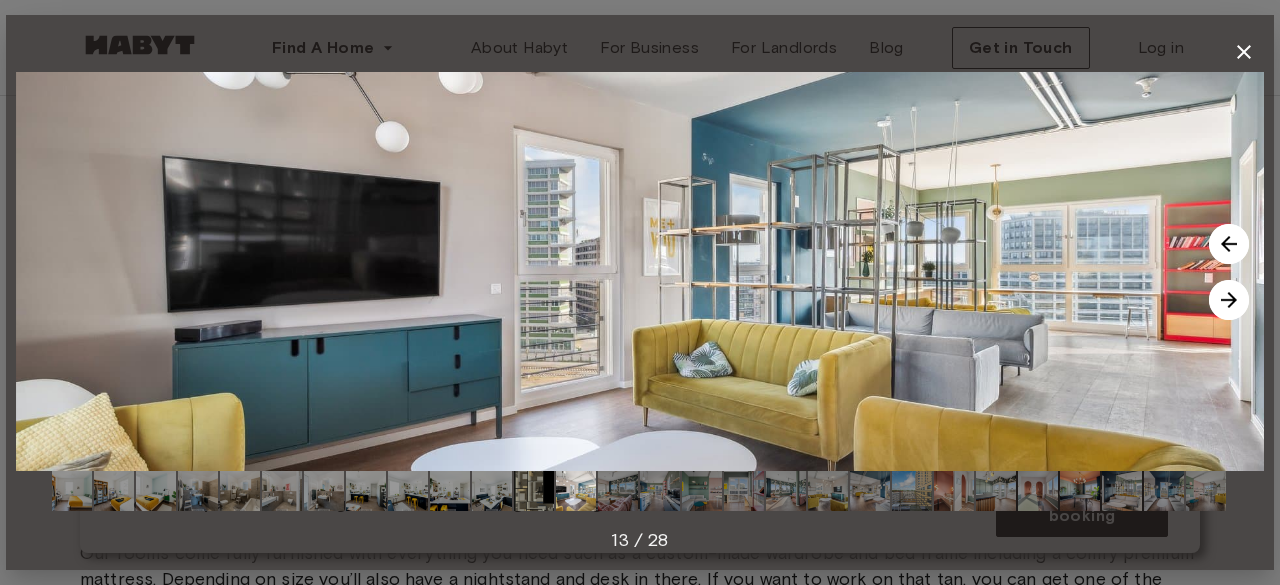 click at bounding box center [1229, 300] 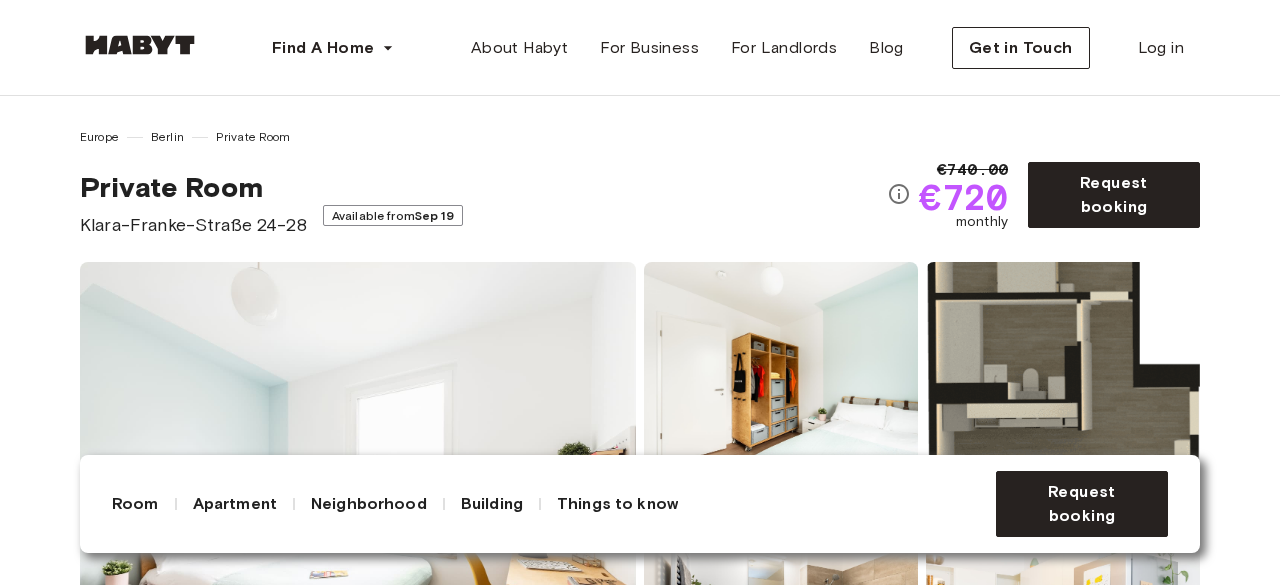 scroll, scrollTop: 0, scrollLeft: 0, axis: both 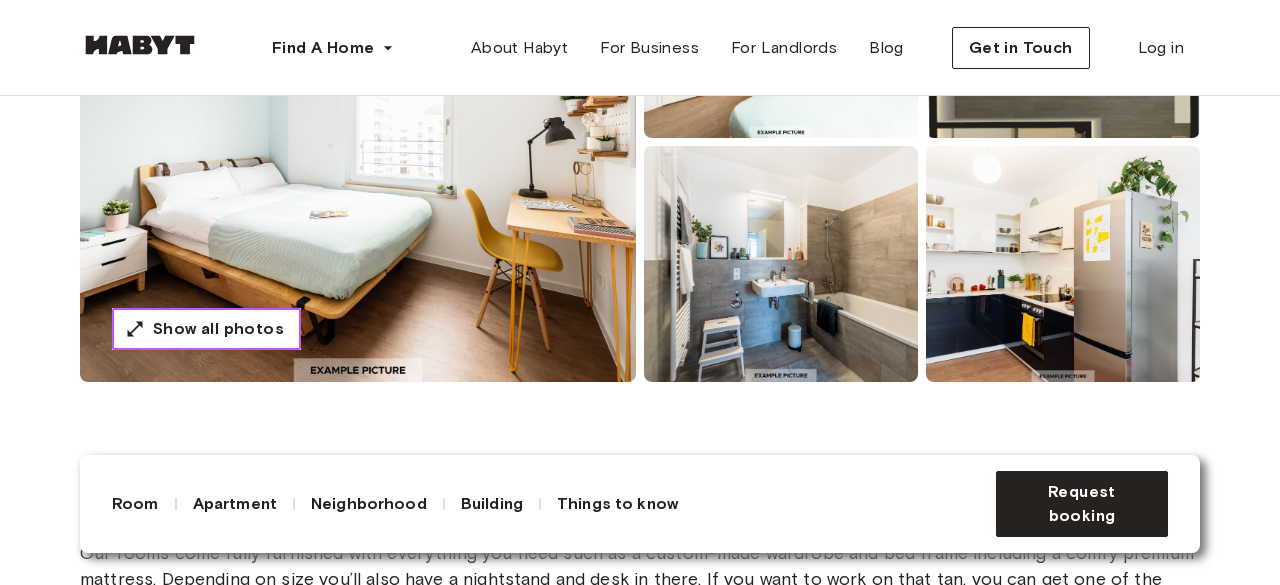 click on "Show all photos" at bounding box center [218, 329] 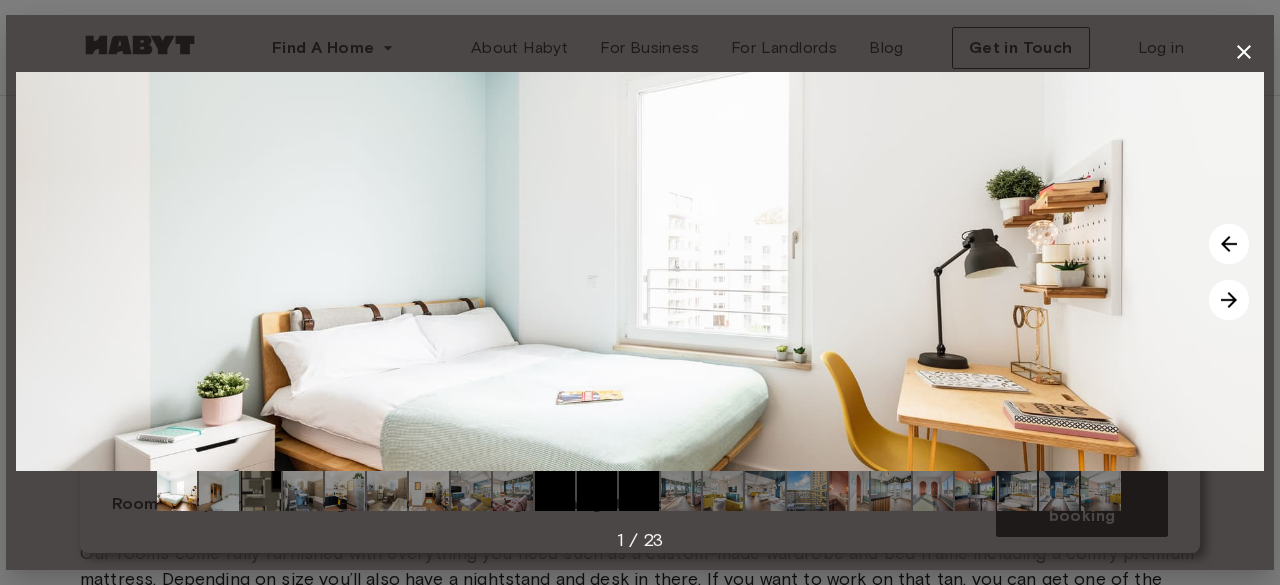 click at bounding box center [1229, 300] 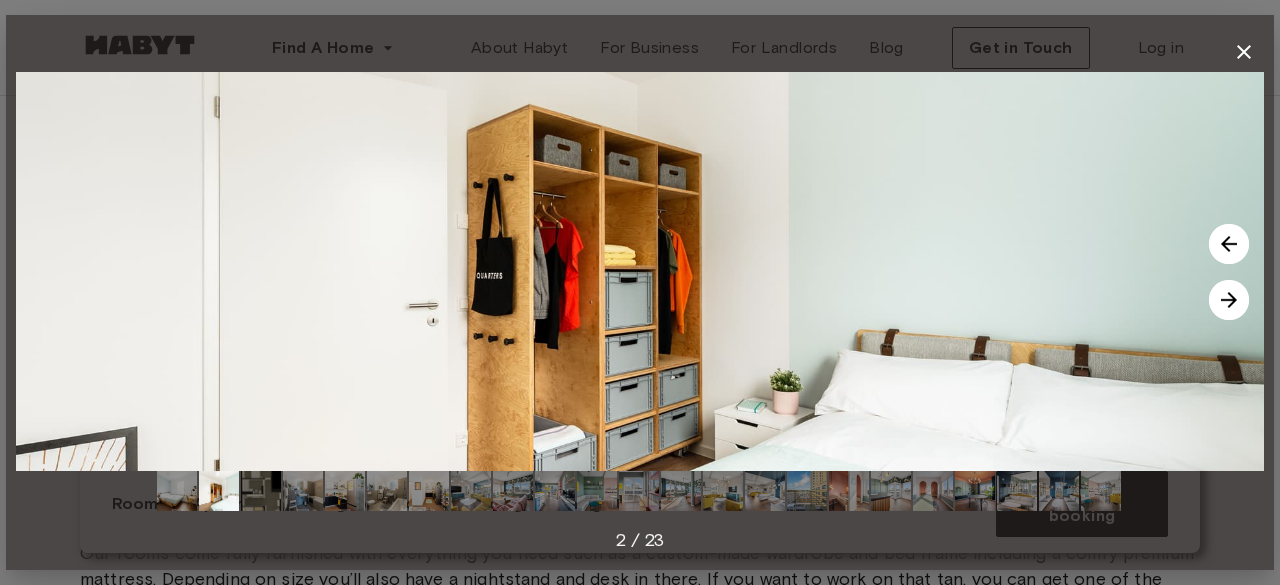 click at bounding box center (1229, 300) 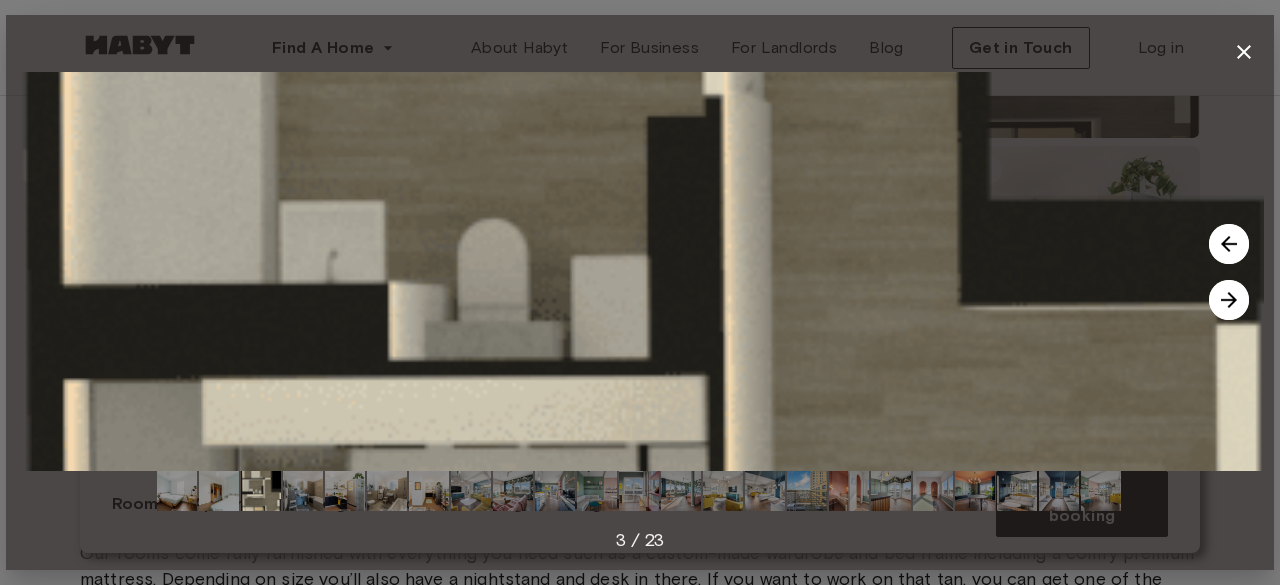 click at bounding box center [1229, 300] 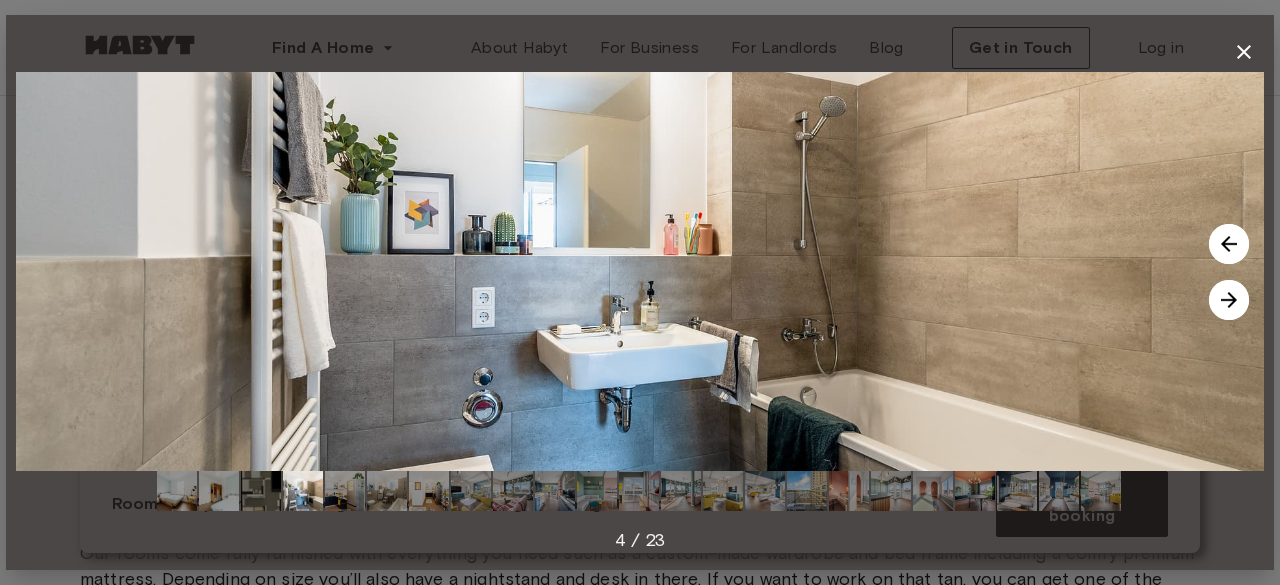click at bounding box center (1229, 300) 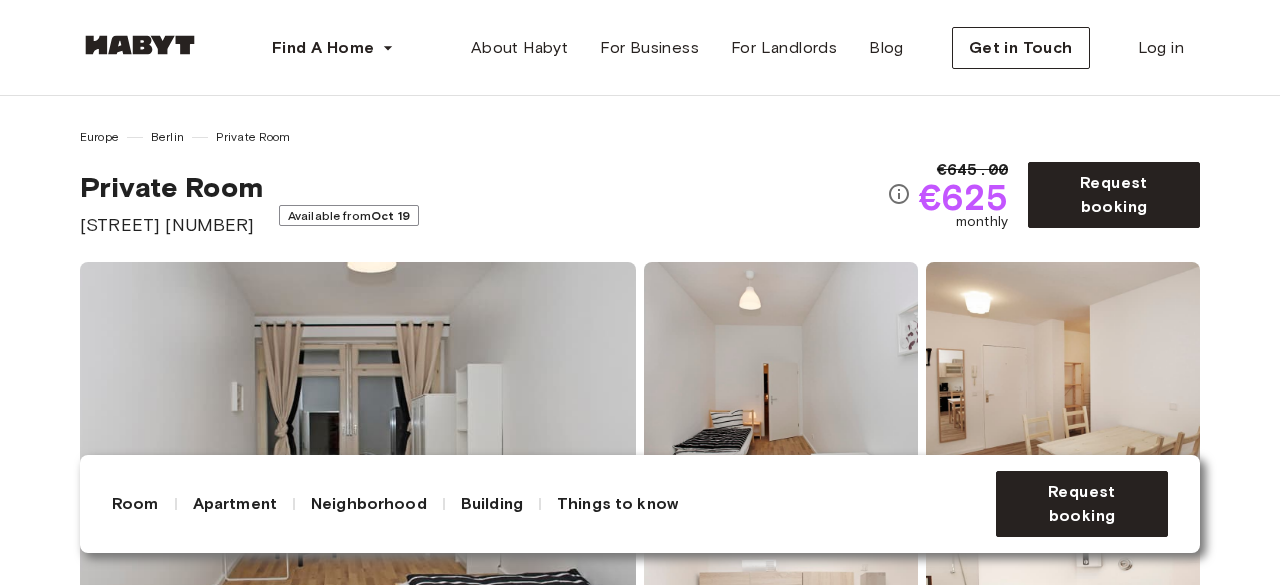 scroll, scrollTop: 0, scrollLeft: 0, axis: both 